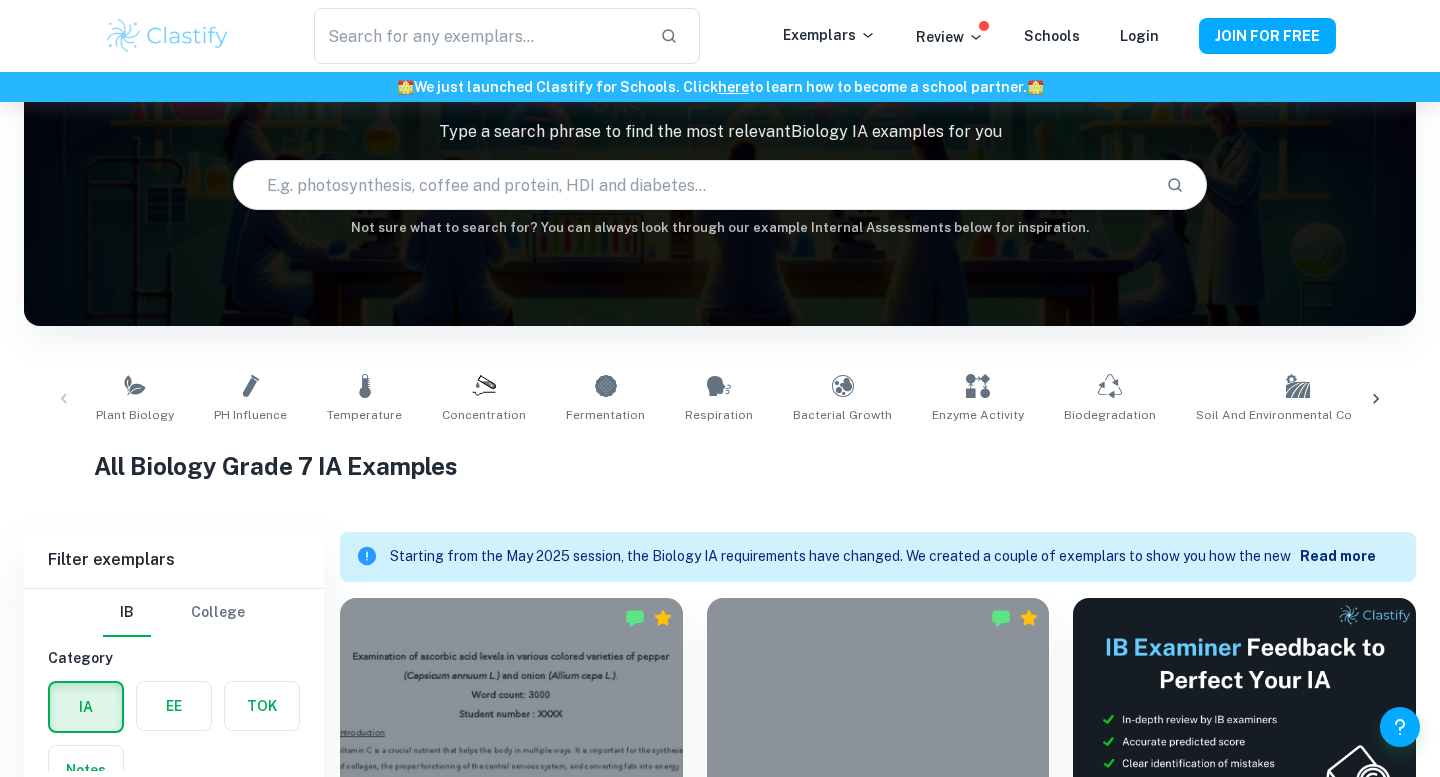 scroll, scrollTop: 206, scrollLeft: 0, axis: vertical 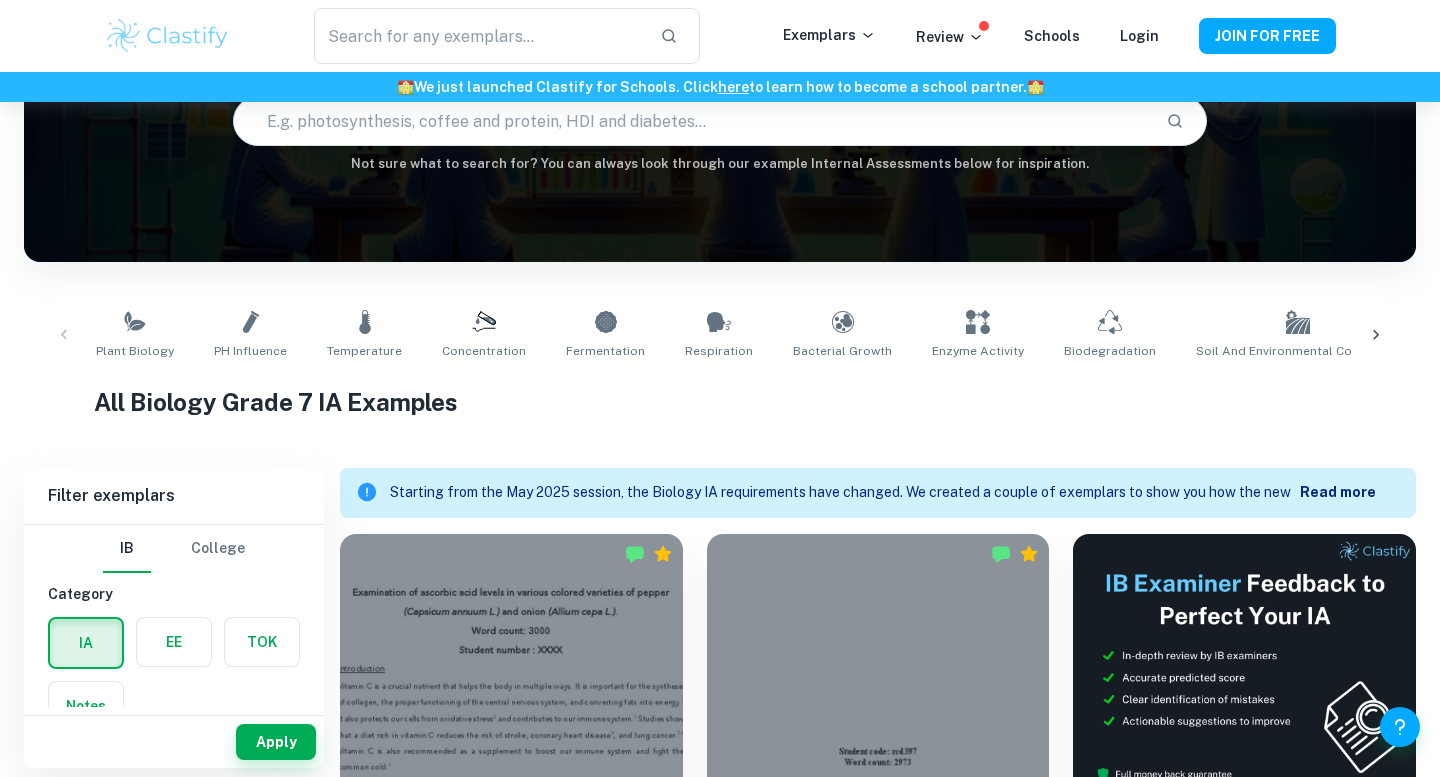 click on "Home IA Biology IB Biology Grade 7 IA examples Type a search phrase to find the most relevant  Biology   IA    examples for you ​ Not sure what to search for? You can always look through our example Internal Assessments below for inspiration. Plant Biology pH Influence Temperature Concentration Fermentation Respiration Bacterial Growth Enzyme Activity Biodegradation Soil and Environmental Conditions Nutritional Content Absorbance Measurements .biodiversity_svg__aa6b3b50-48e0-424a-ba62-957e11230d50{fill:none;stroke:#000;stroke-linecap:round;stroke-miterlimit:10} Biodiversity Statistics and Correlation Biomass Measurements Antibacterial Properties Pollutants and Environment Genetics All Biology Grade 7 IA Examples Filter Filter exemplars IB College Category IA EE TOK Notes Subject Type a subject Biology Type a subject Criteria Select Grade 7 6 5 4 3 2 1 Level HL SL Session May 2026 May 2025 November 2024 May 2024 November 2023 May 2023 November 2022 May 2022 November 2021 May 2021 Other   Apply IB College IA" at bounding box center (720, 3932) 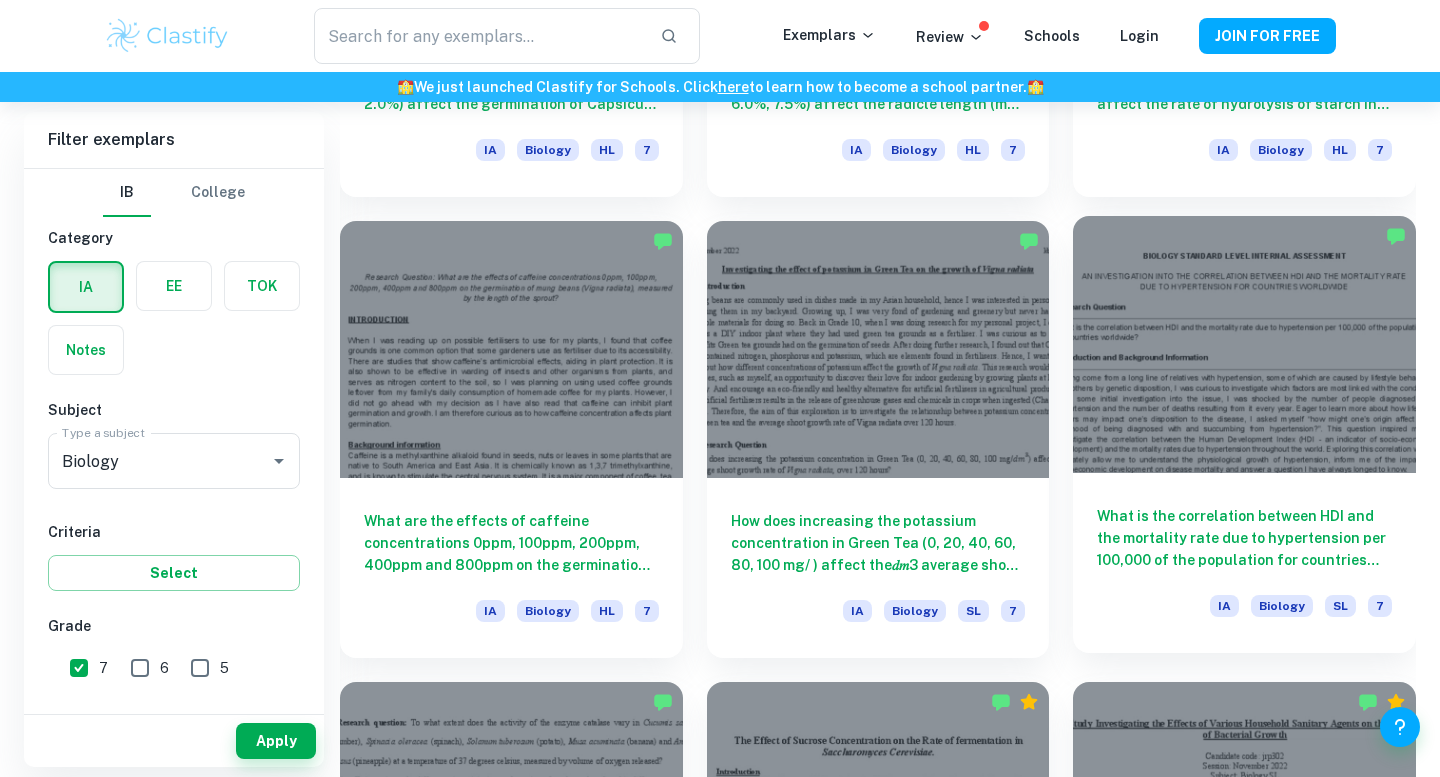 scroll, scrollTop: 4667, scrollLeft: 0, axis: vertical 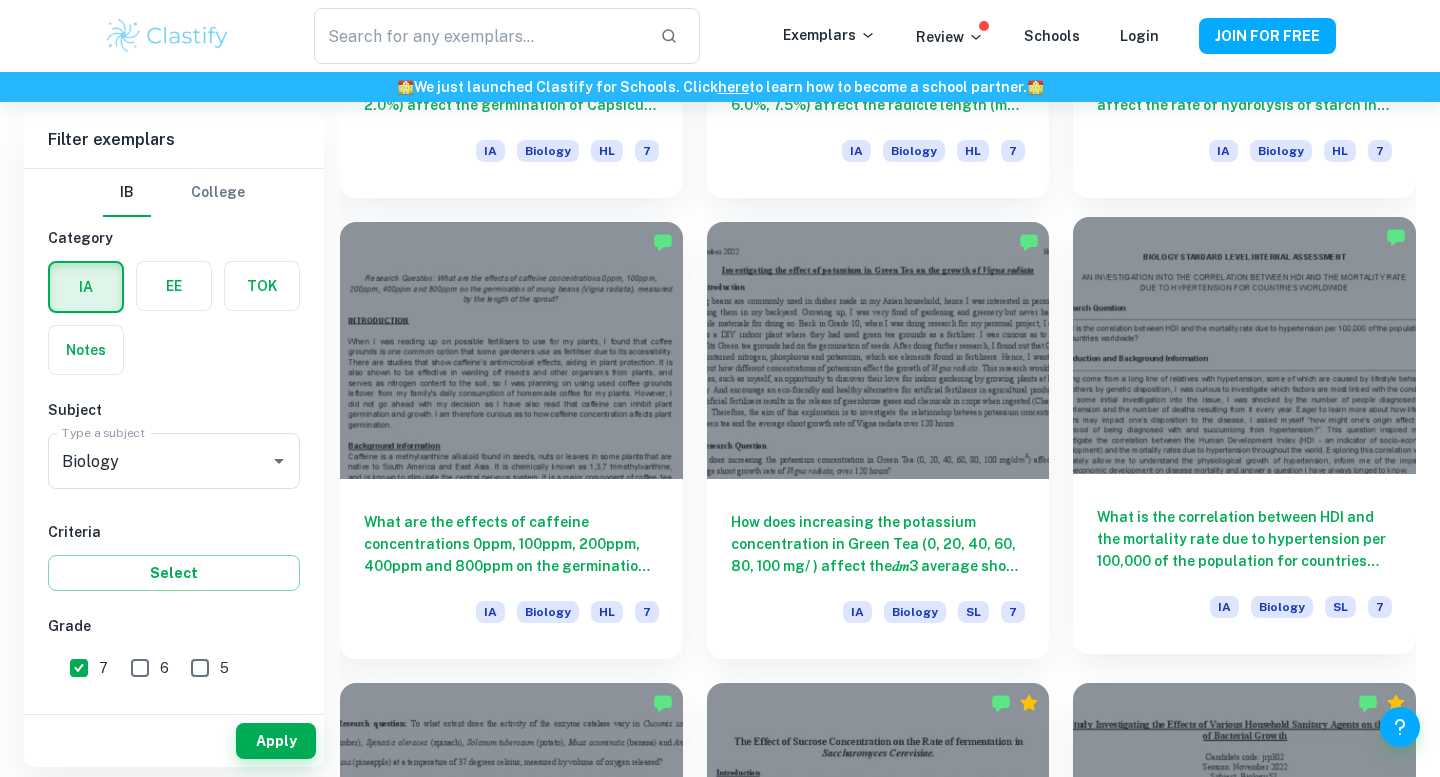 click at bounding box center [1244, 345] 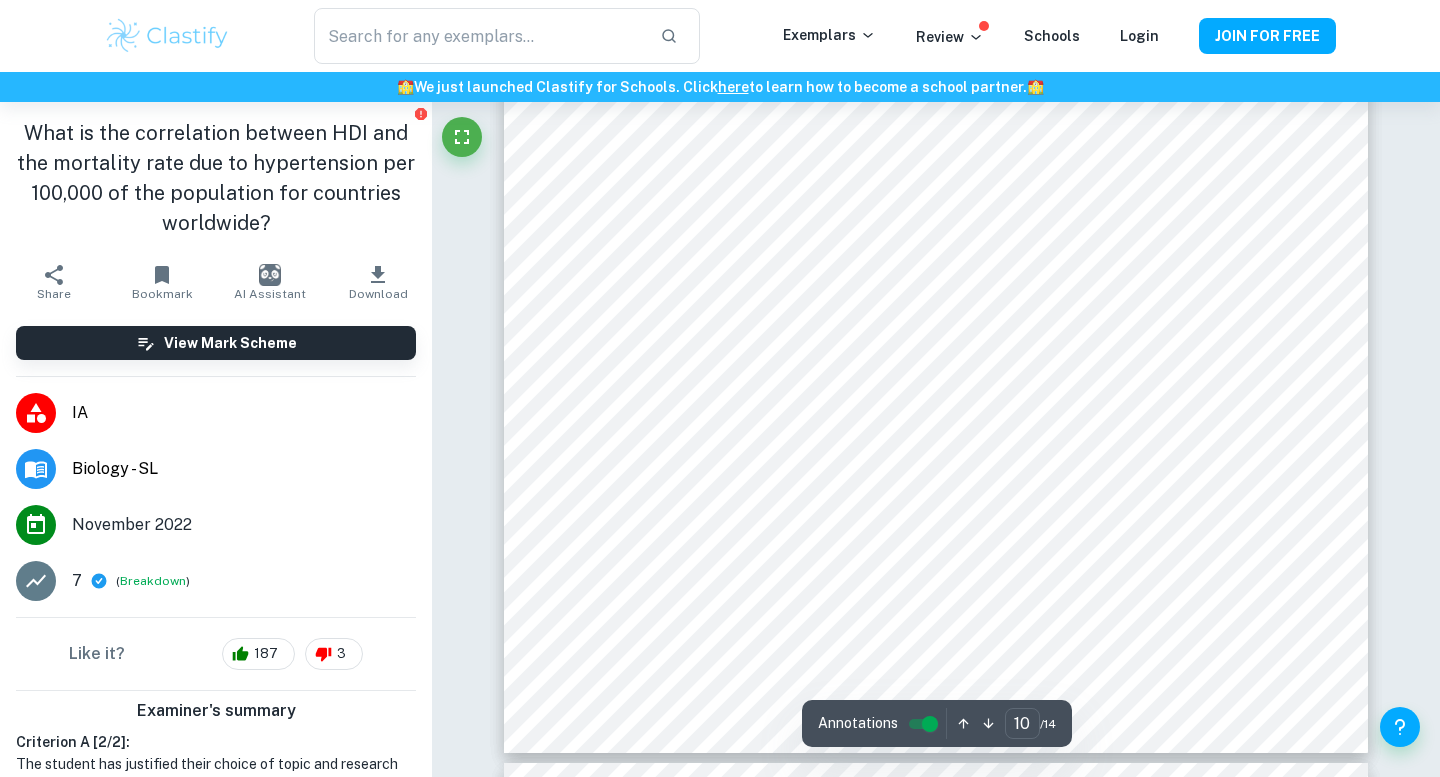 scroll, scrollTop: 10964, scrollLeft: 0, axis: vertical 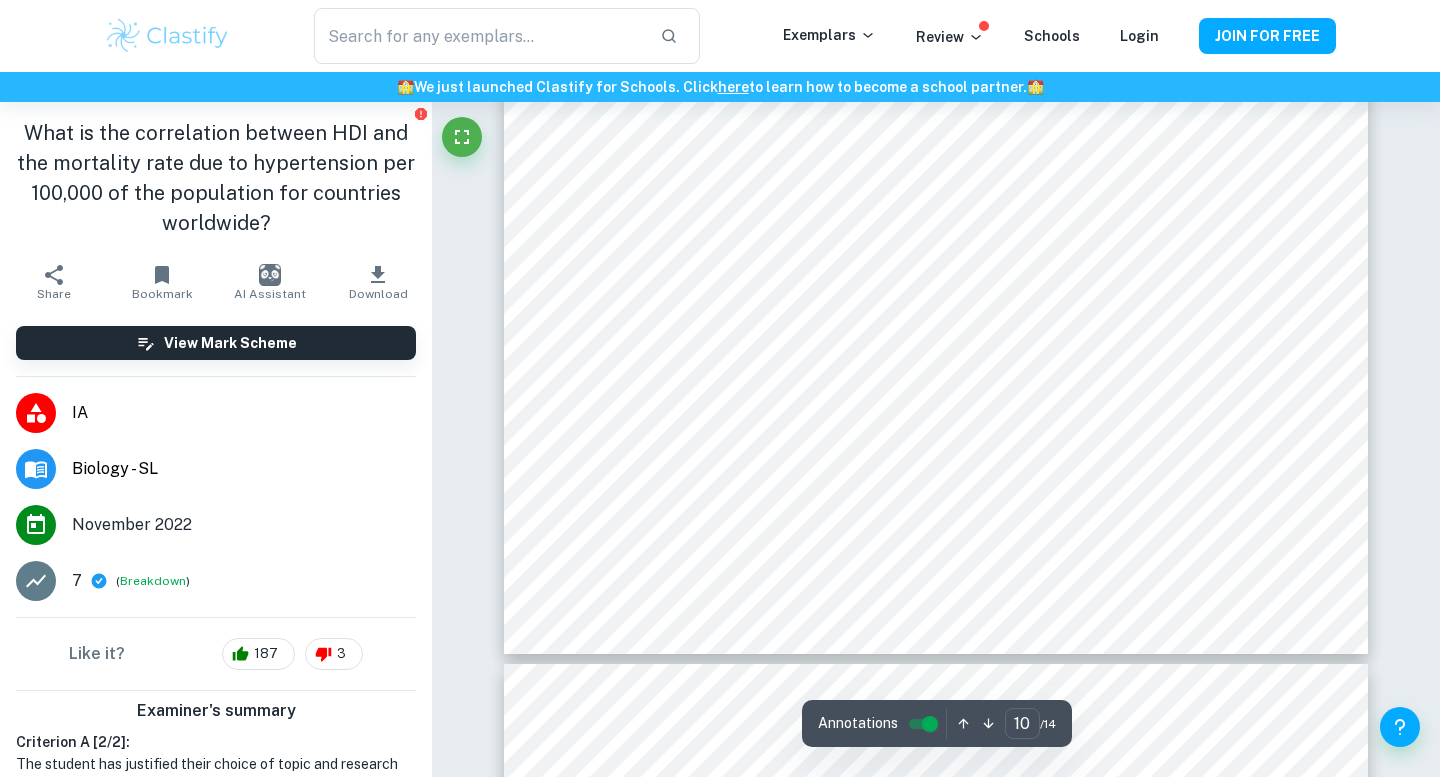 type on "11" 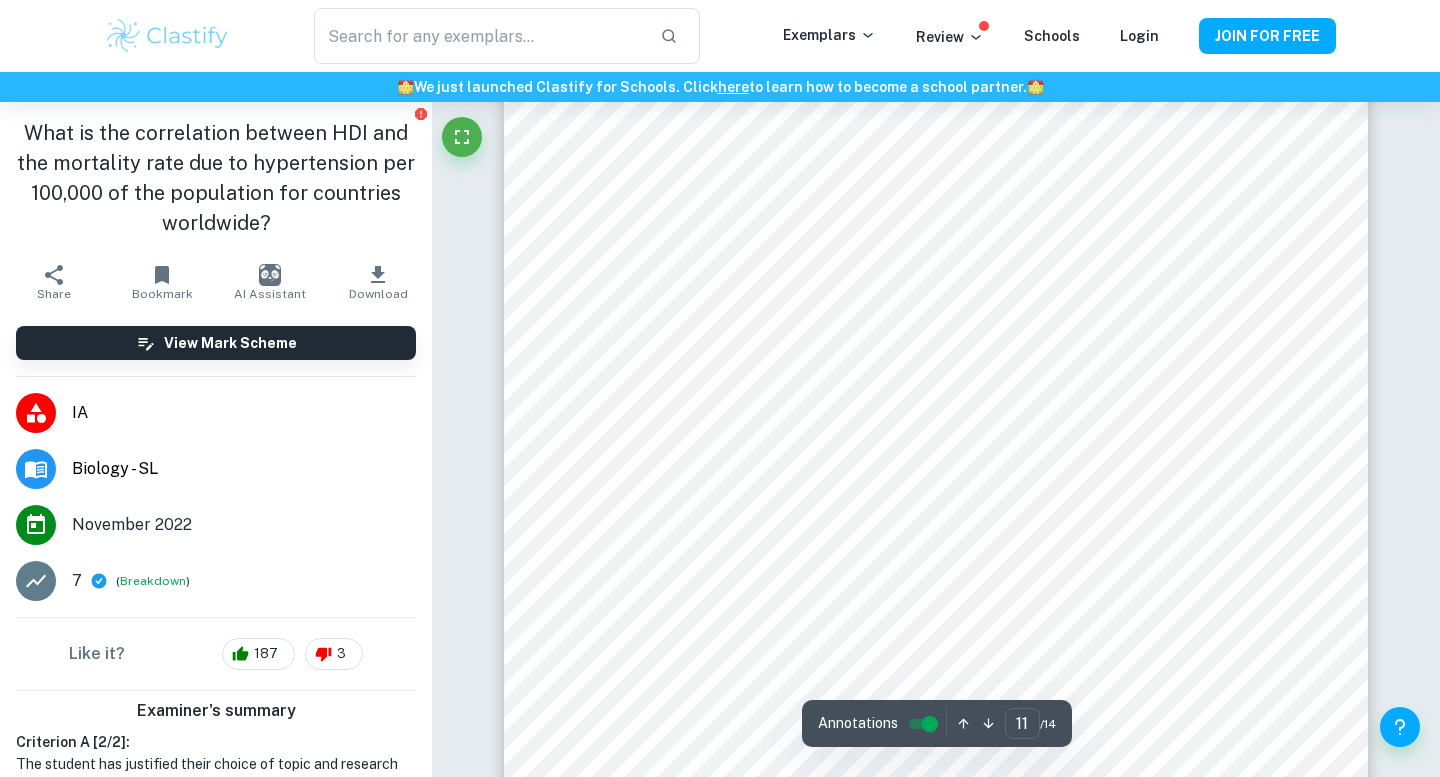 scroll, scrollTop: 12040, scrollLeft: 0, axis: vertical 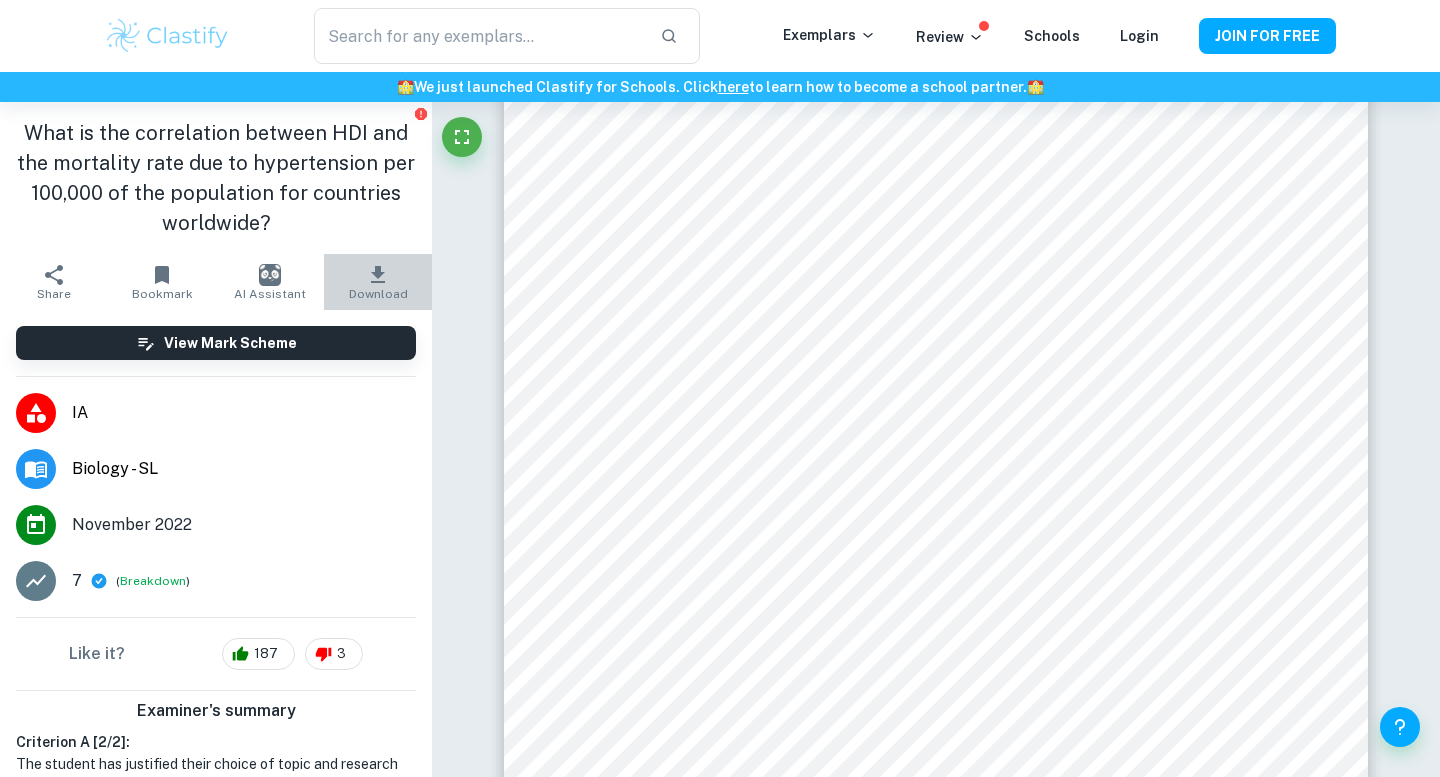 click 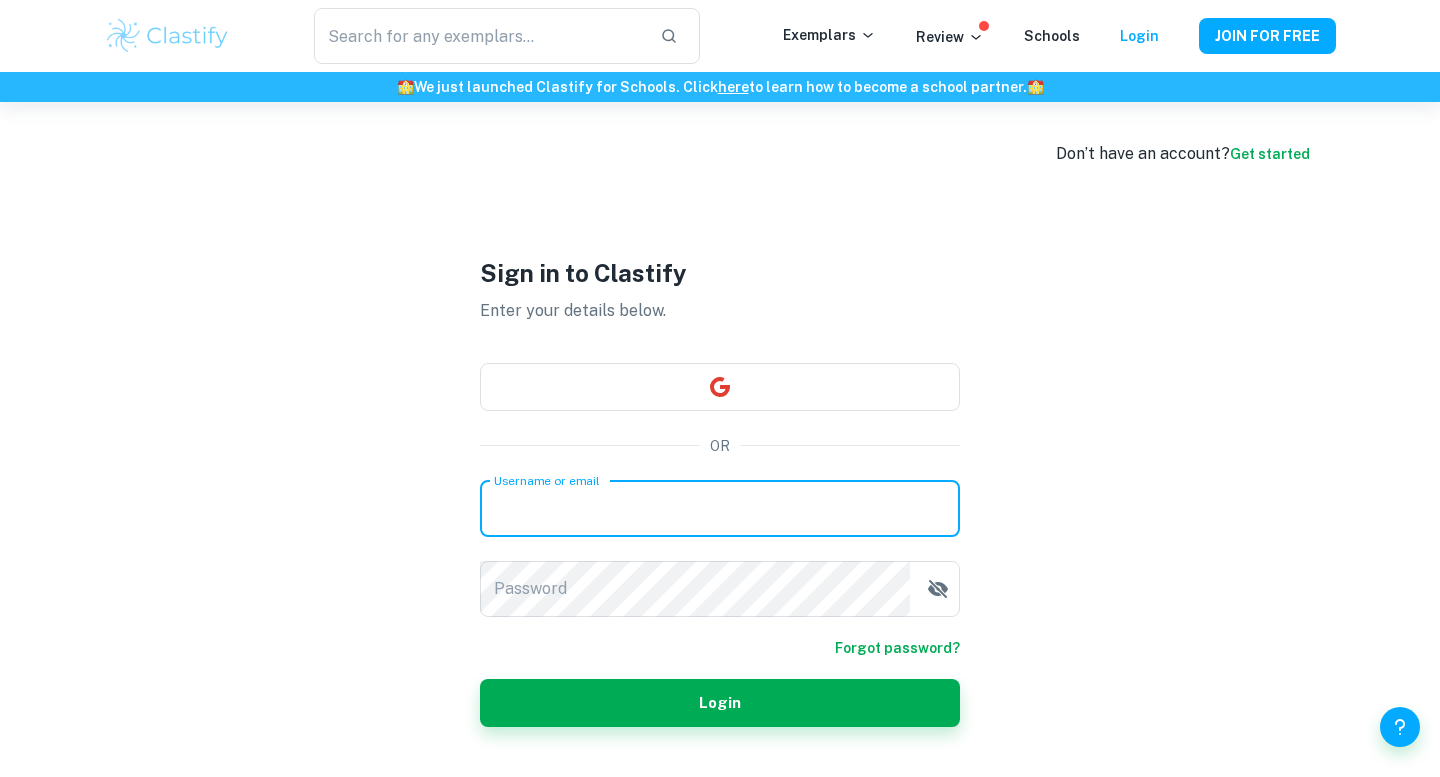 click on "Username or email" at bounding box center [720, 509] 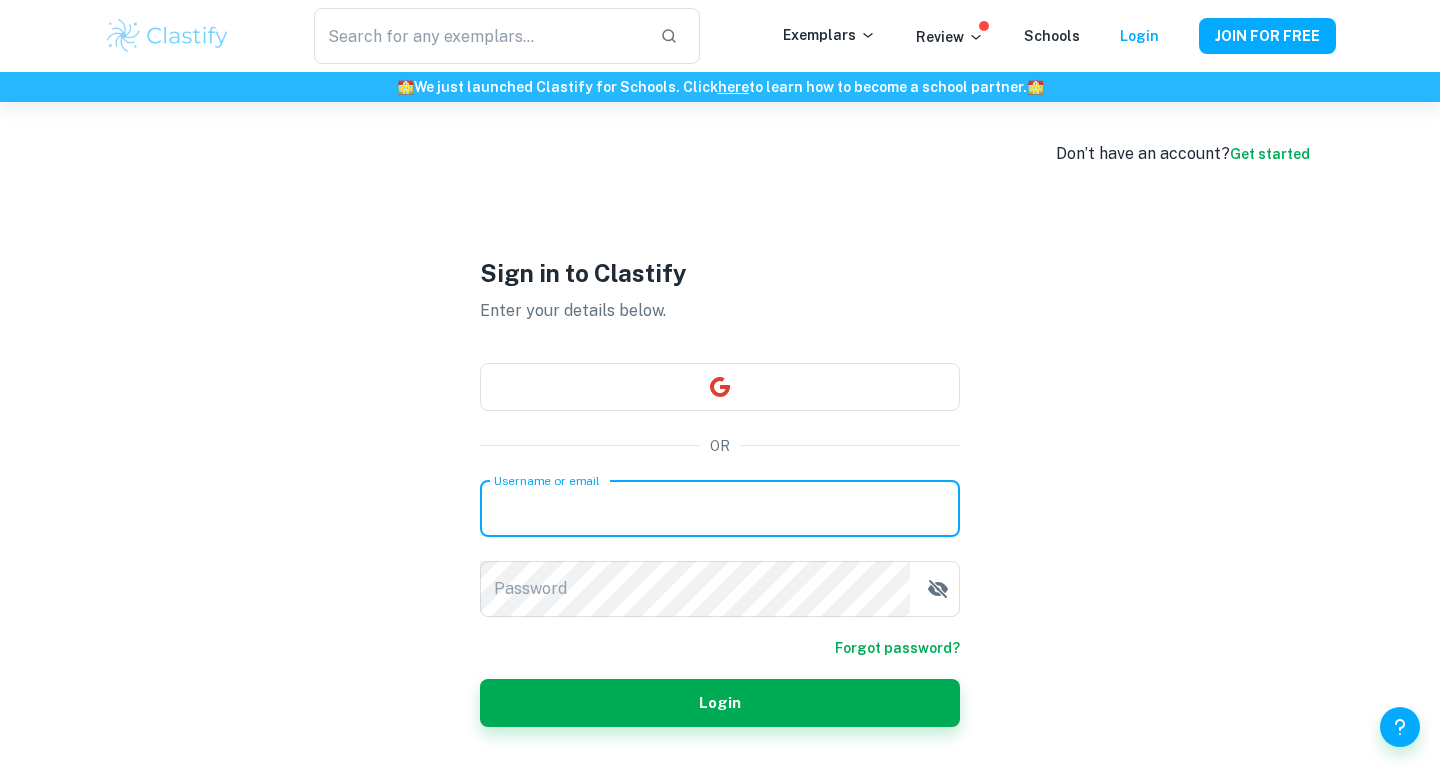 type on "nadduneh08@gmail.com" 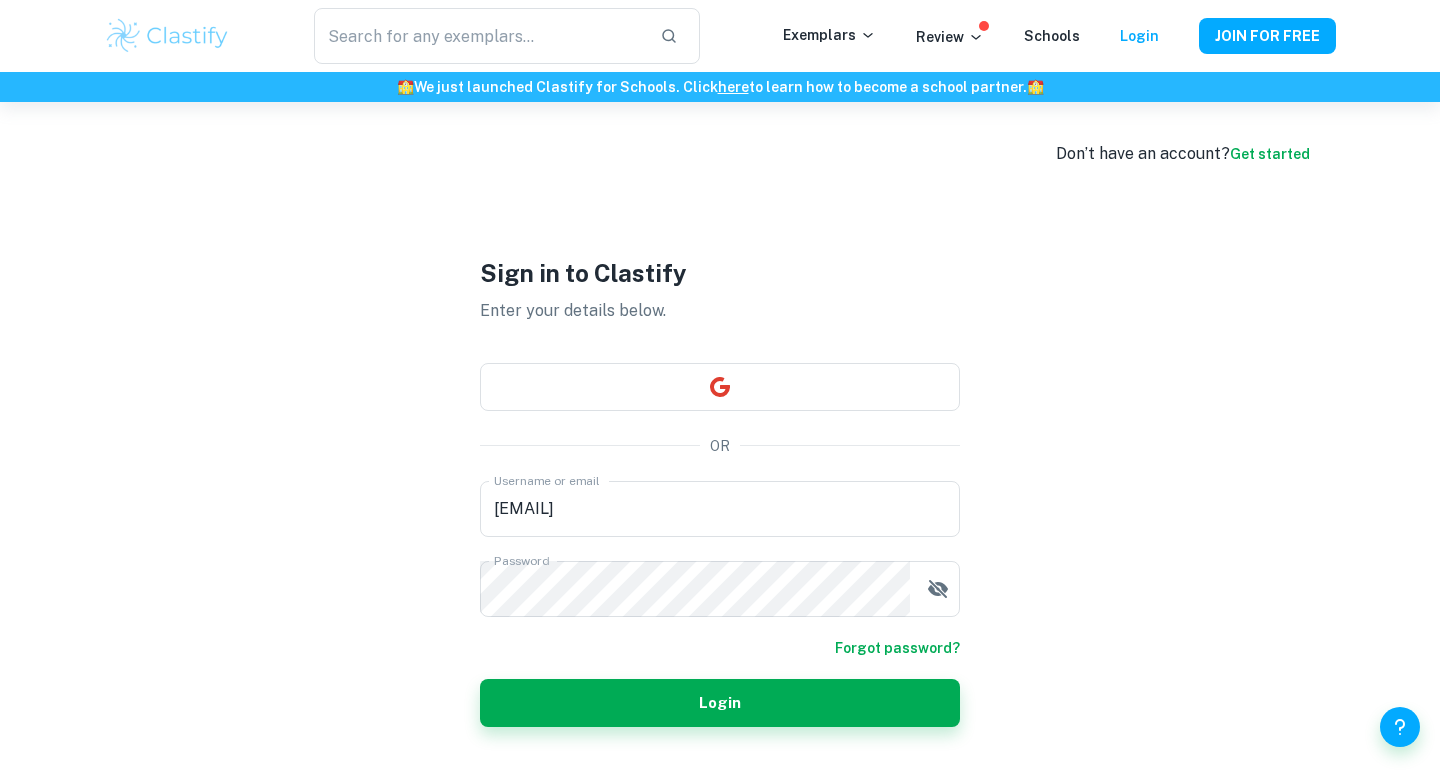 click on "Sign in to Clastify Enter your details below. OR Username or email nadduneh08@gmail.com Username or email Password Password Forgot password? Login" at bounding box center [720, 490] 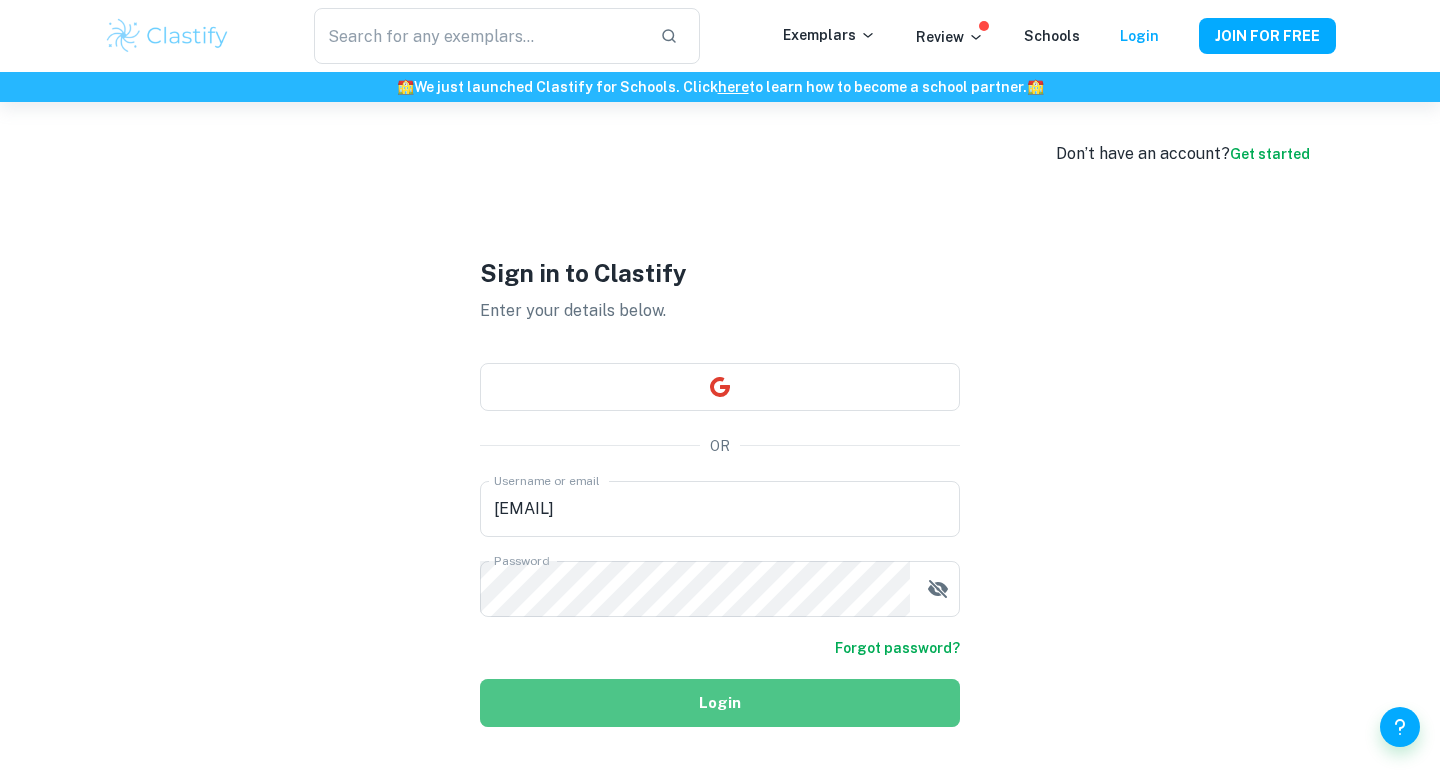 click on "Login" at bounding box center (720, 703) 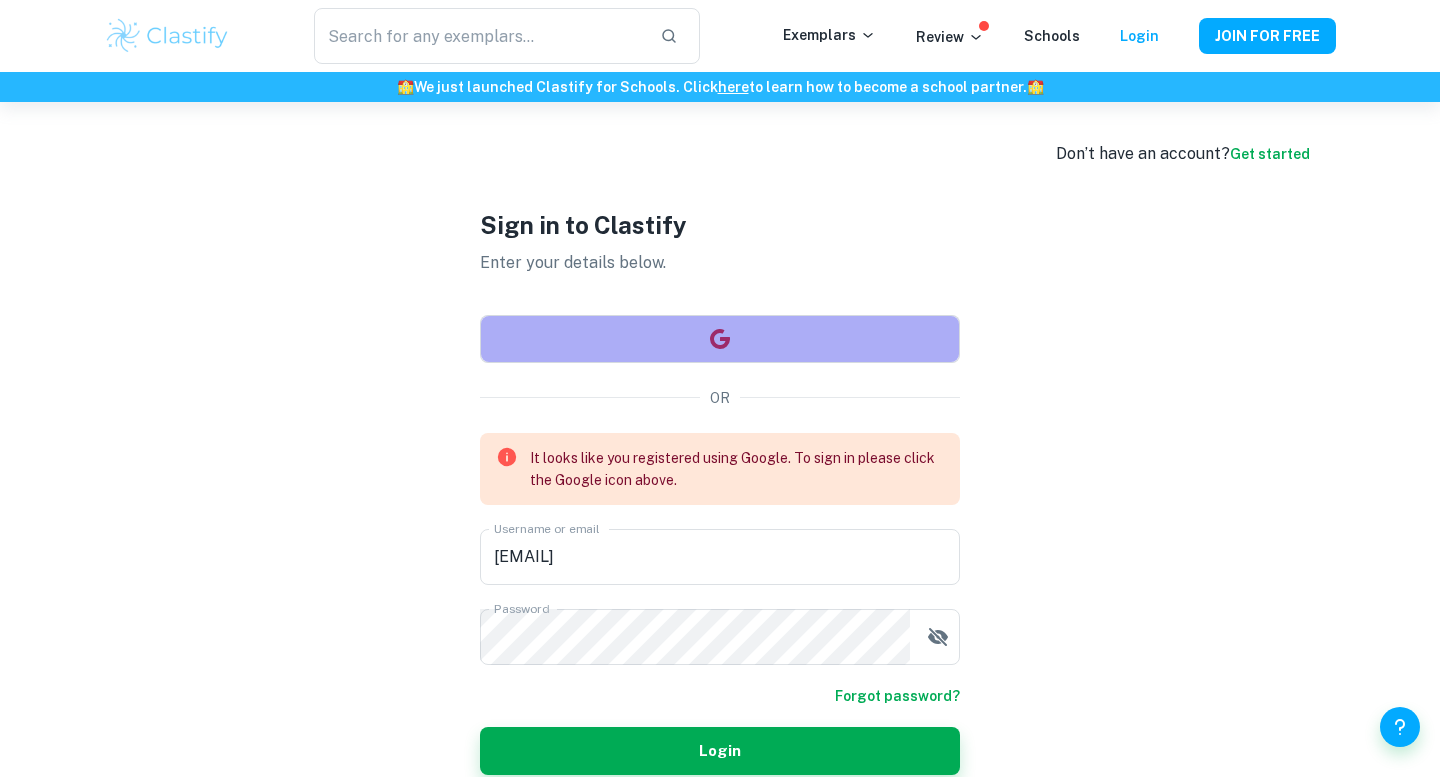 click at bounding box center (720, 339) 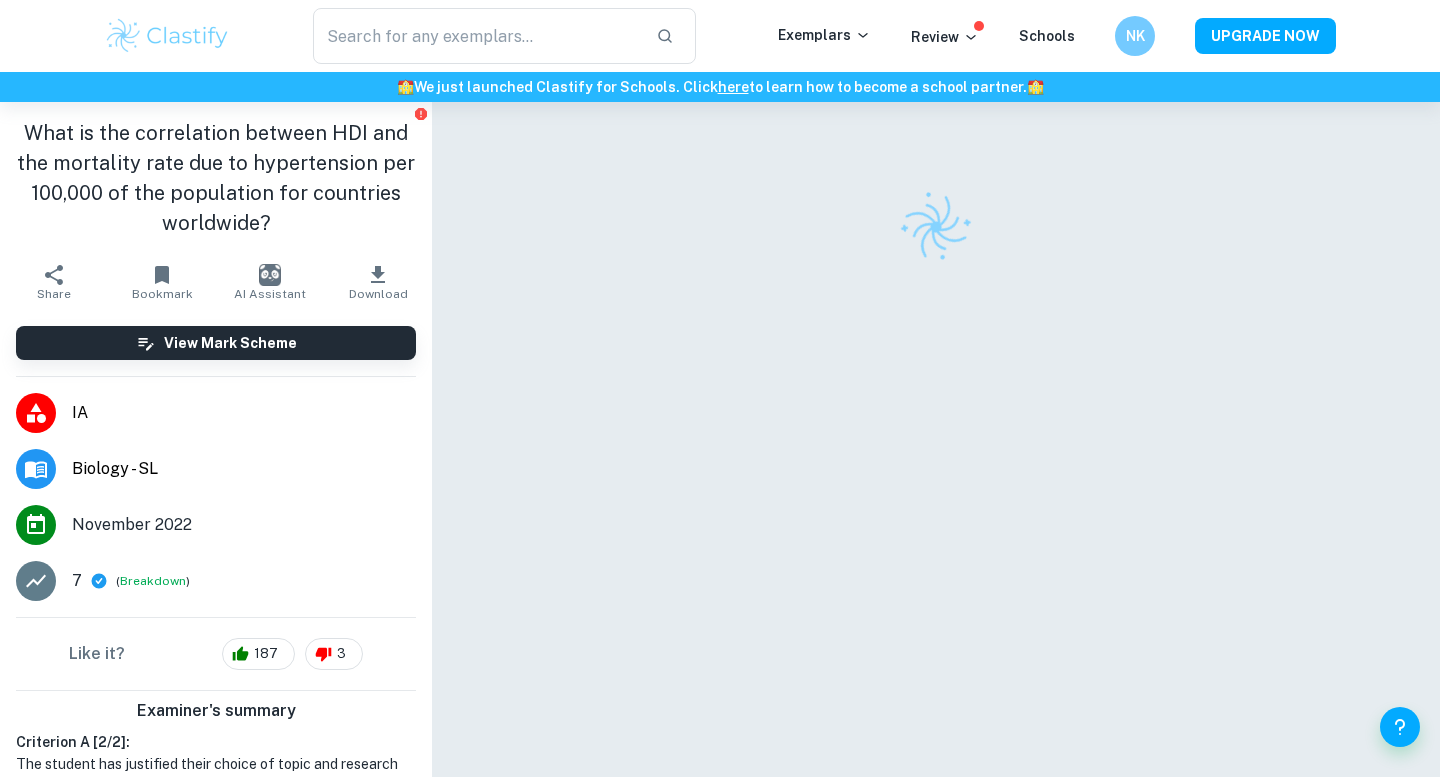 scroll, scrollTop: 0, scrollLeft: 0, axis: both 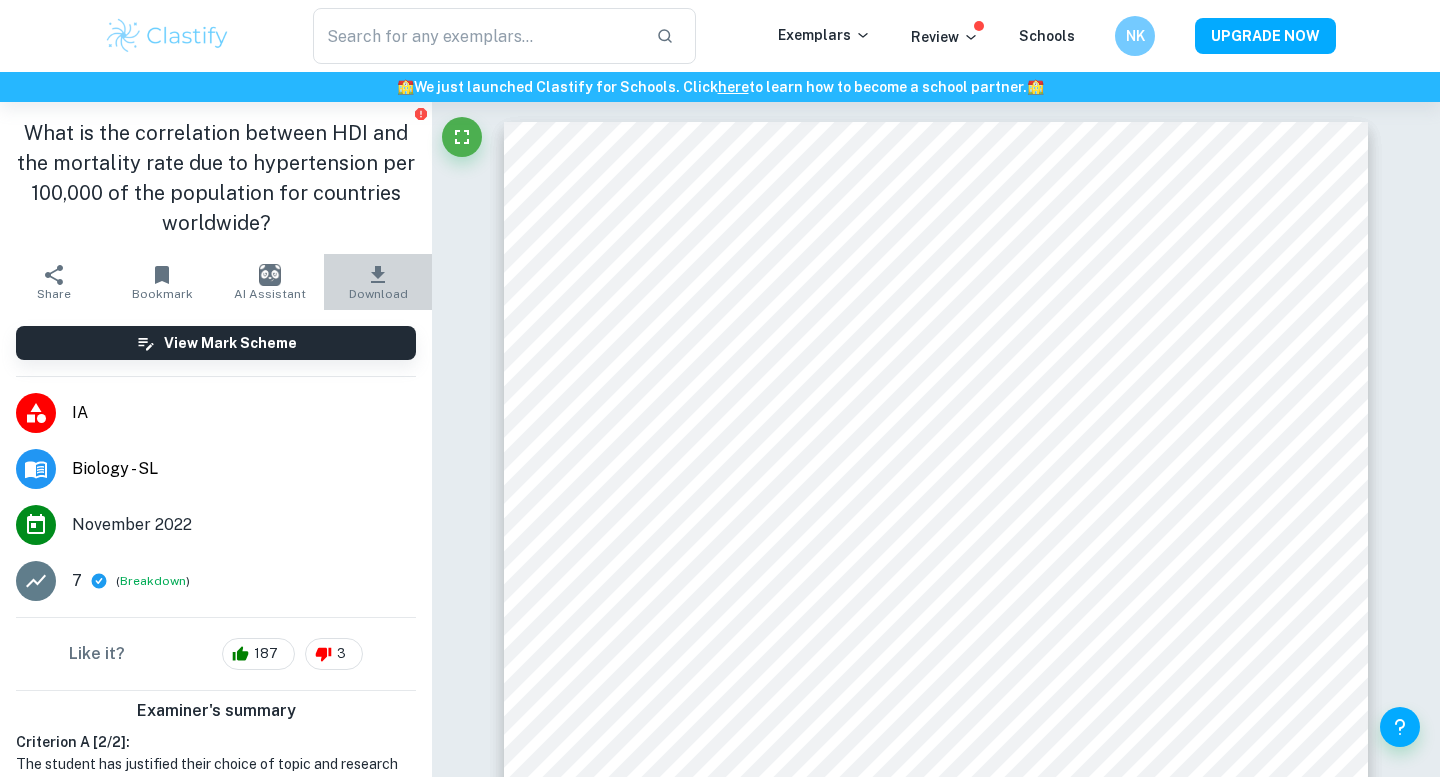 click 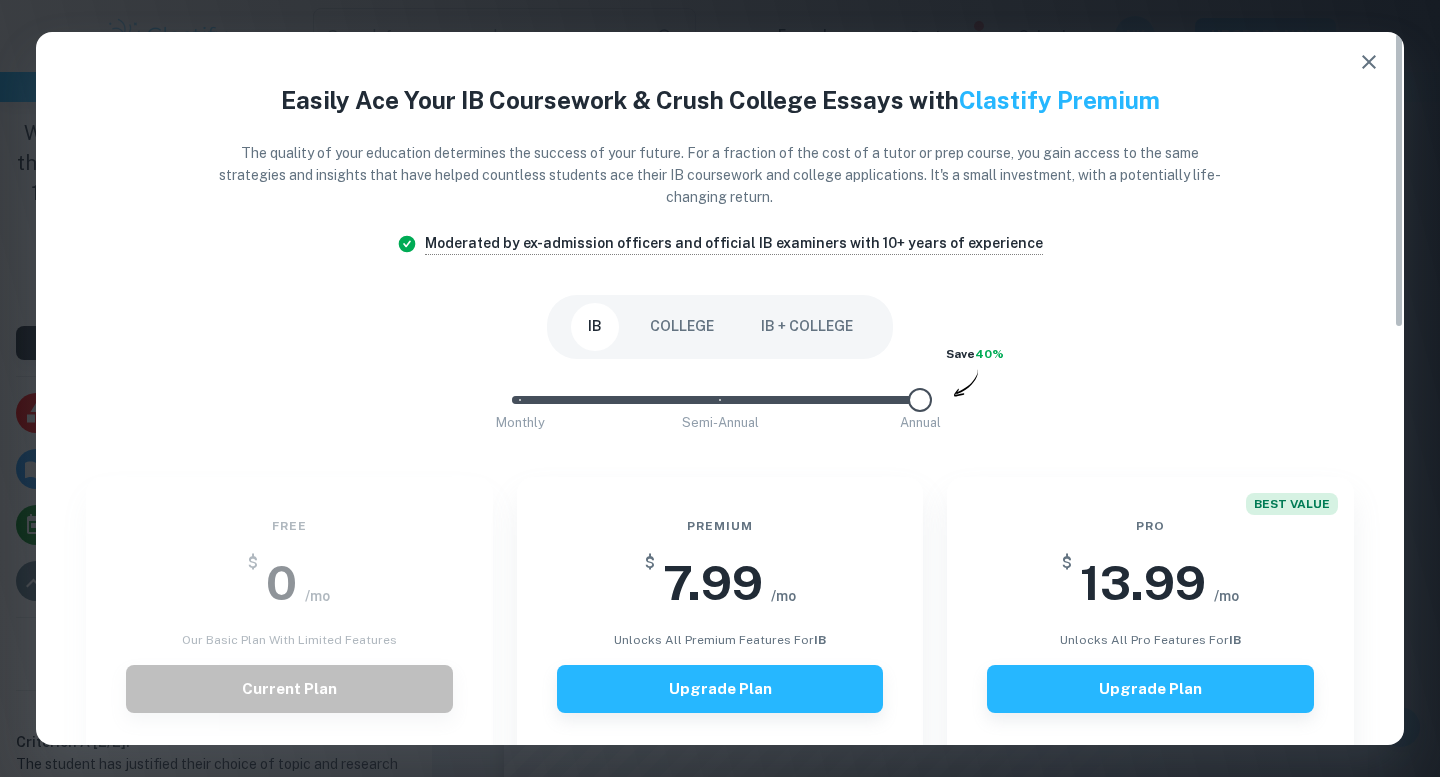 click on "Free $ 0 /mo Our basic plan with limited features Current Plan Limited access to exemplars New! No access to examiner marking New! Only overall scores visible New! Downloading not allowed New! Ads New!" at bounding box center (277, 768) 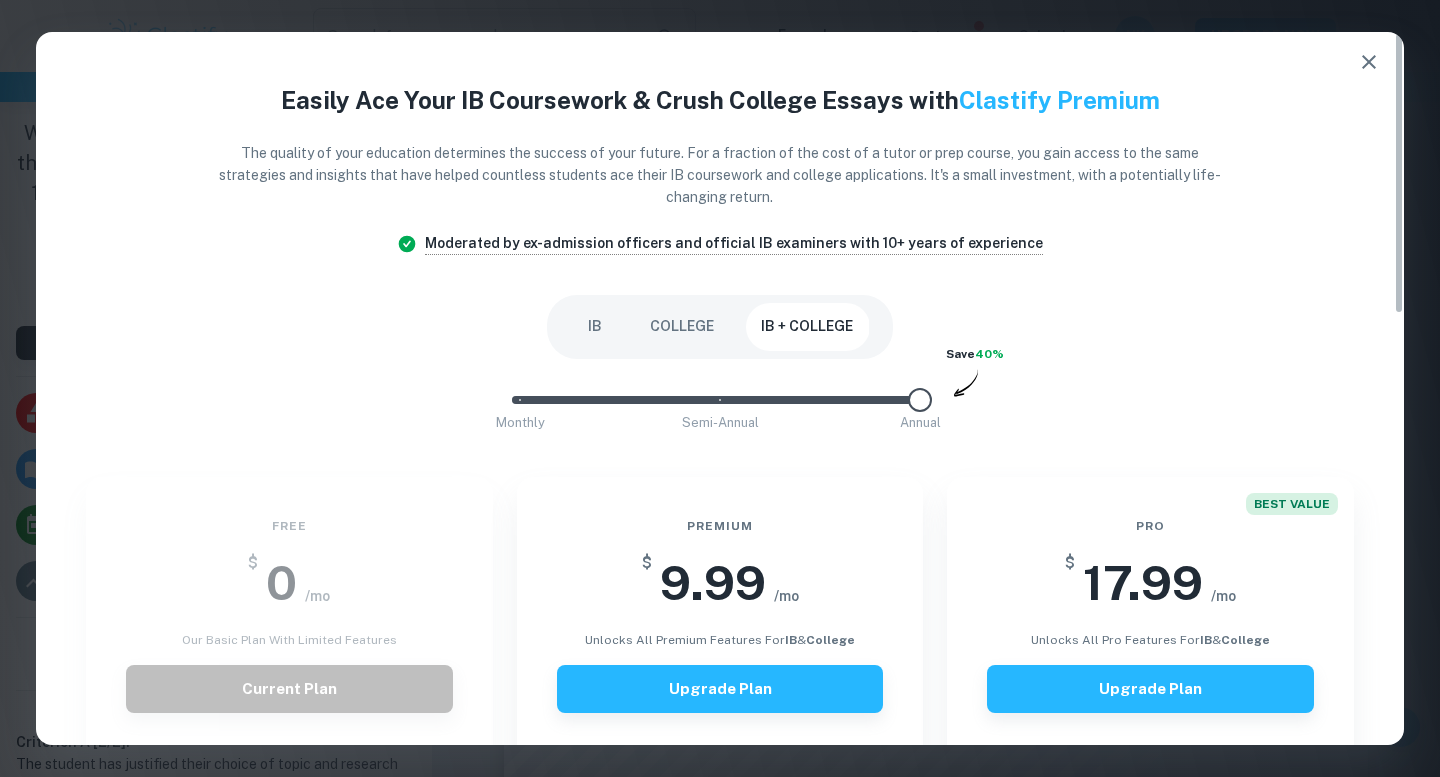 click on "COLLEGE" at bounding box center [682, 327] 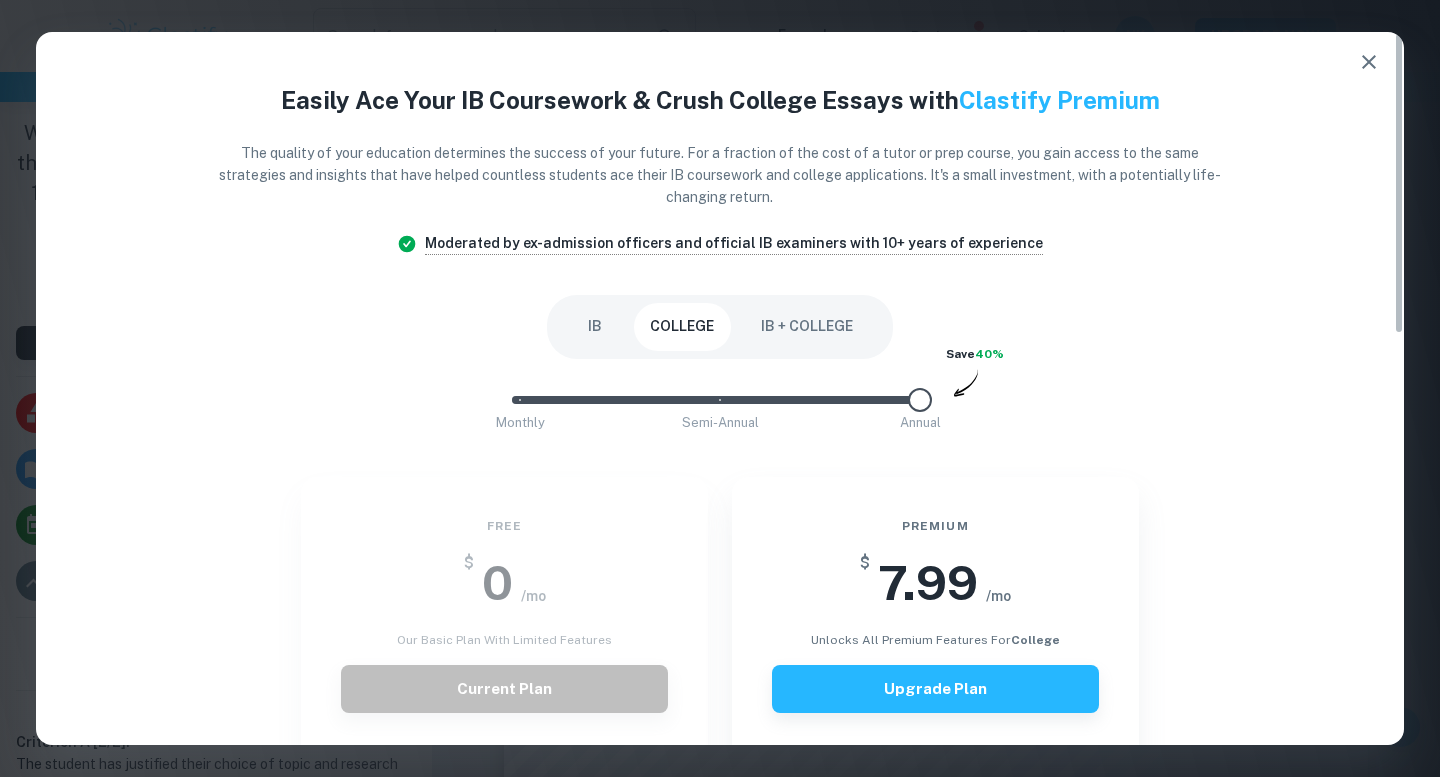 click on "IB" at bounding box center [595, 327] 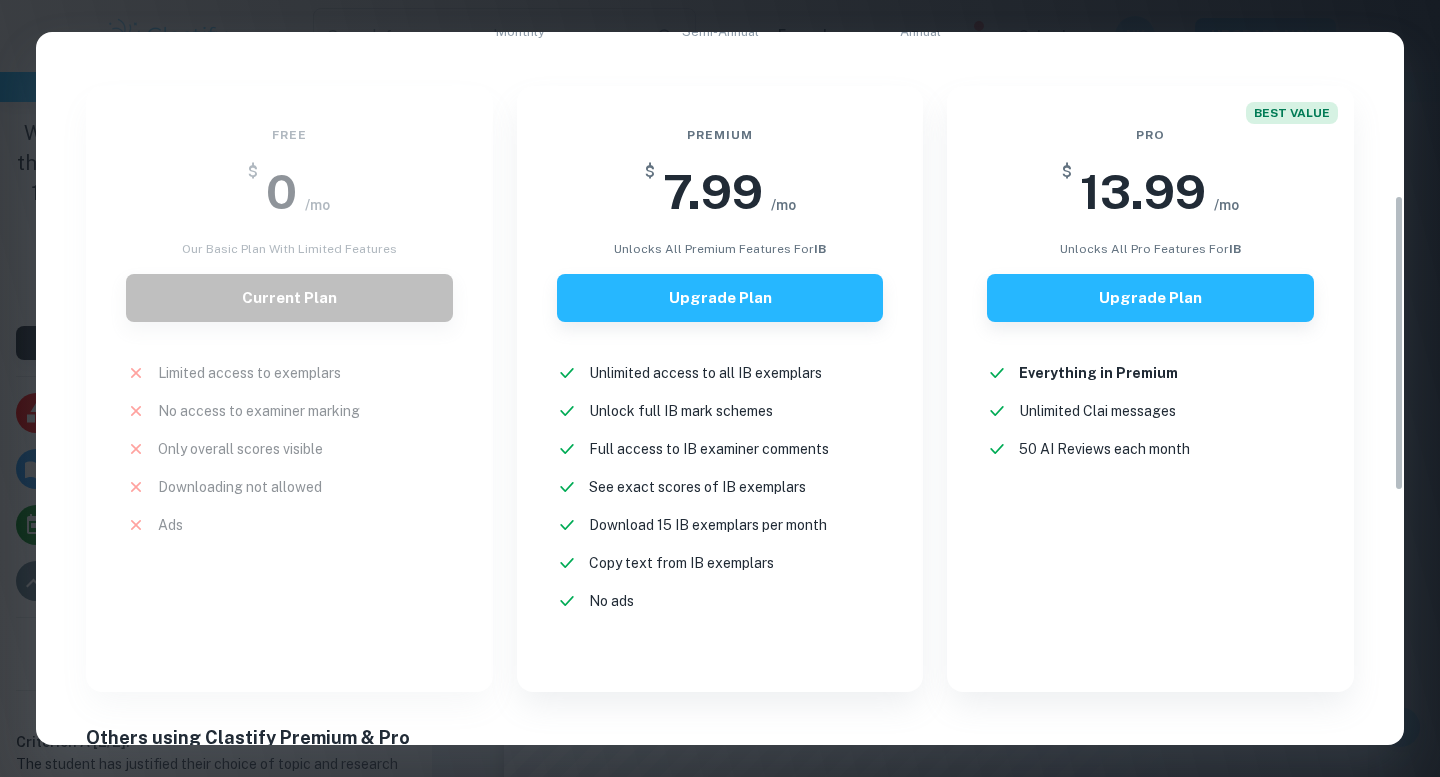 scroll, scrollTop: 394, scrollLeft: 0, axis: vertical 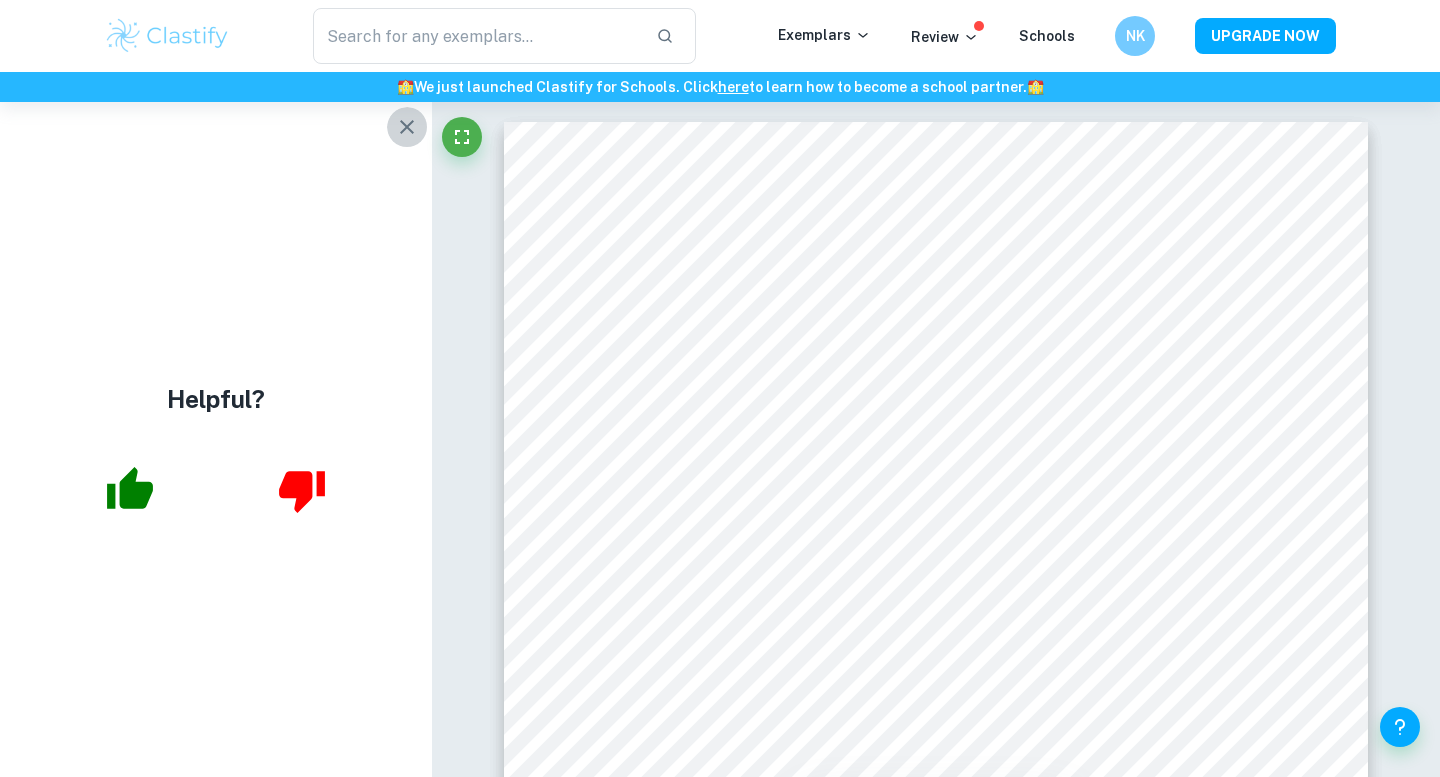 click 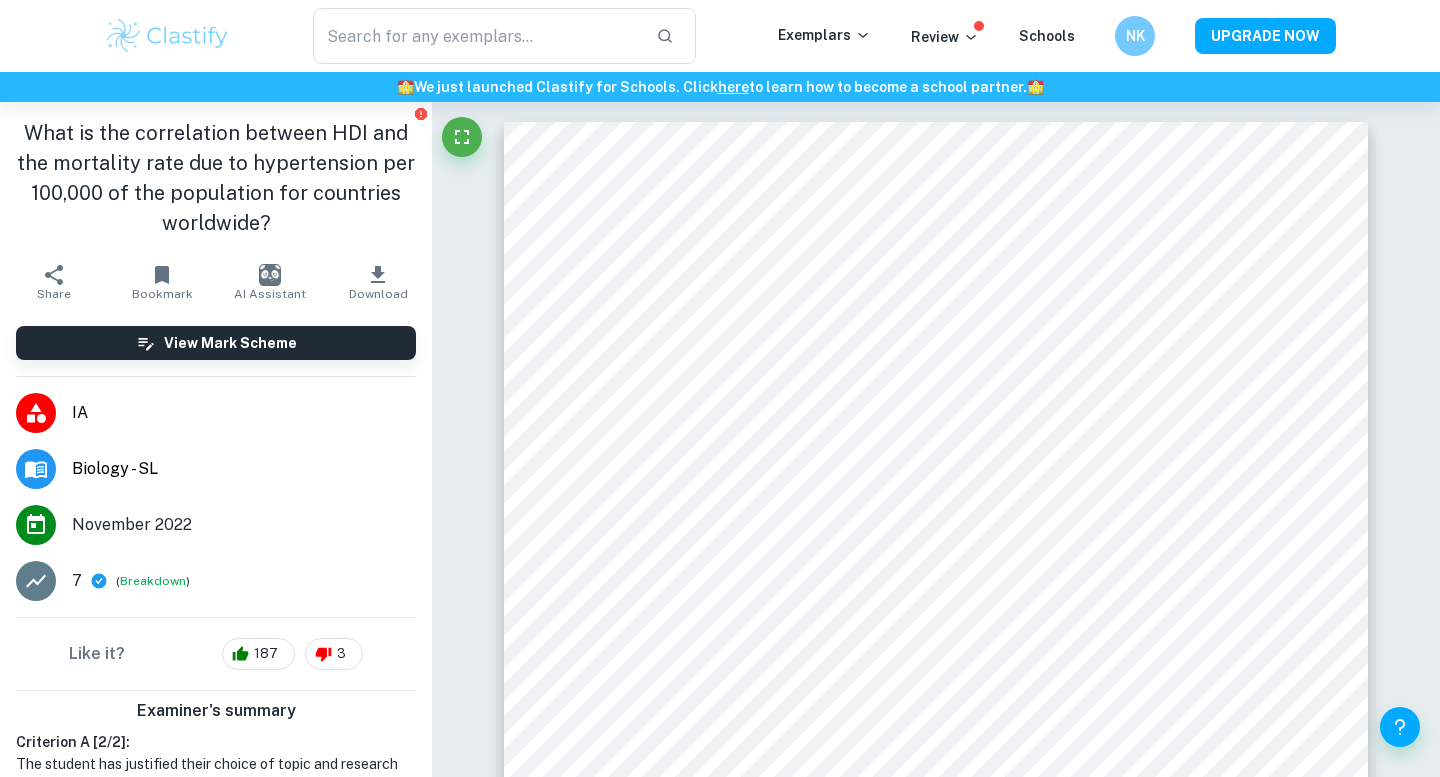 click 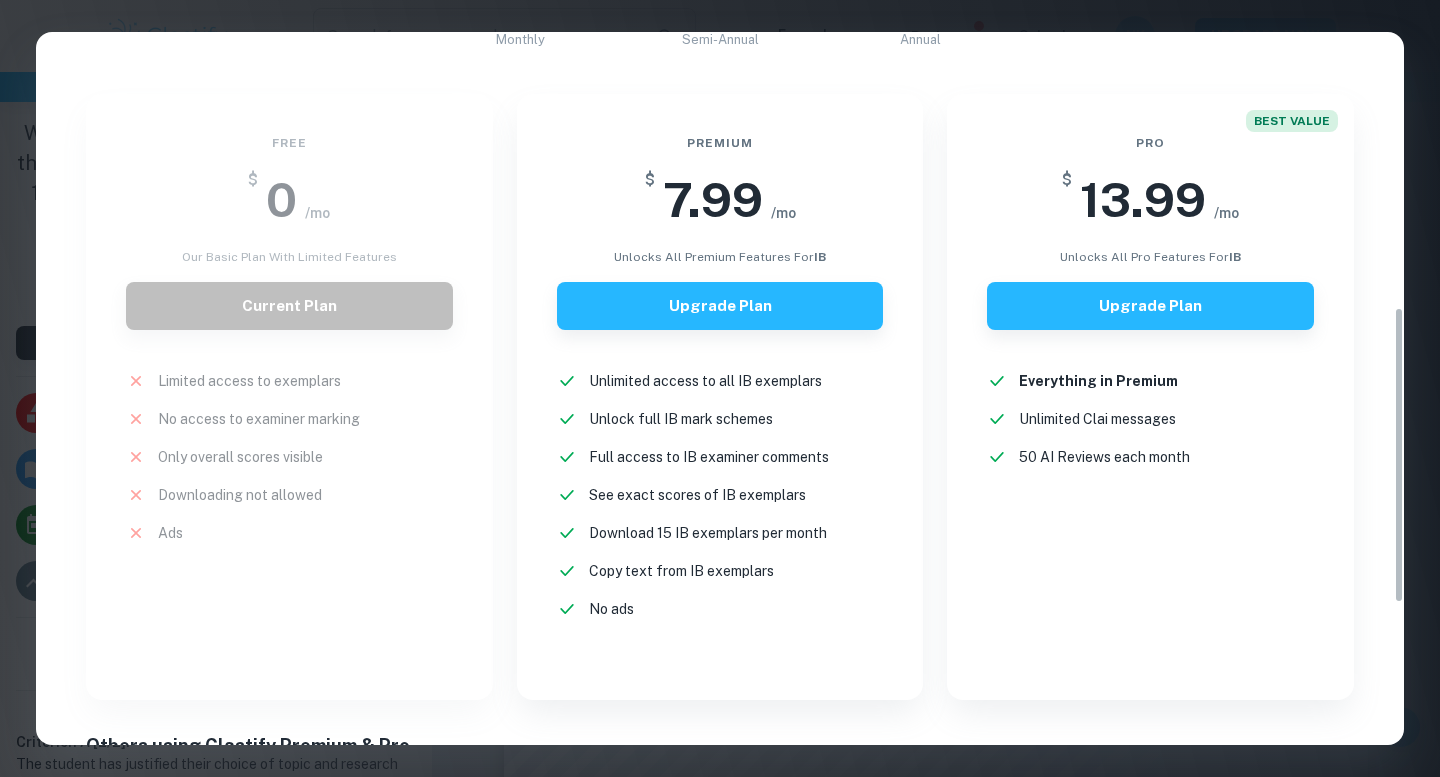 scroll, scrollTop: 345, scrollLeft: 0, axis: vertical 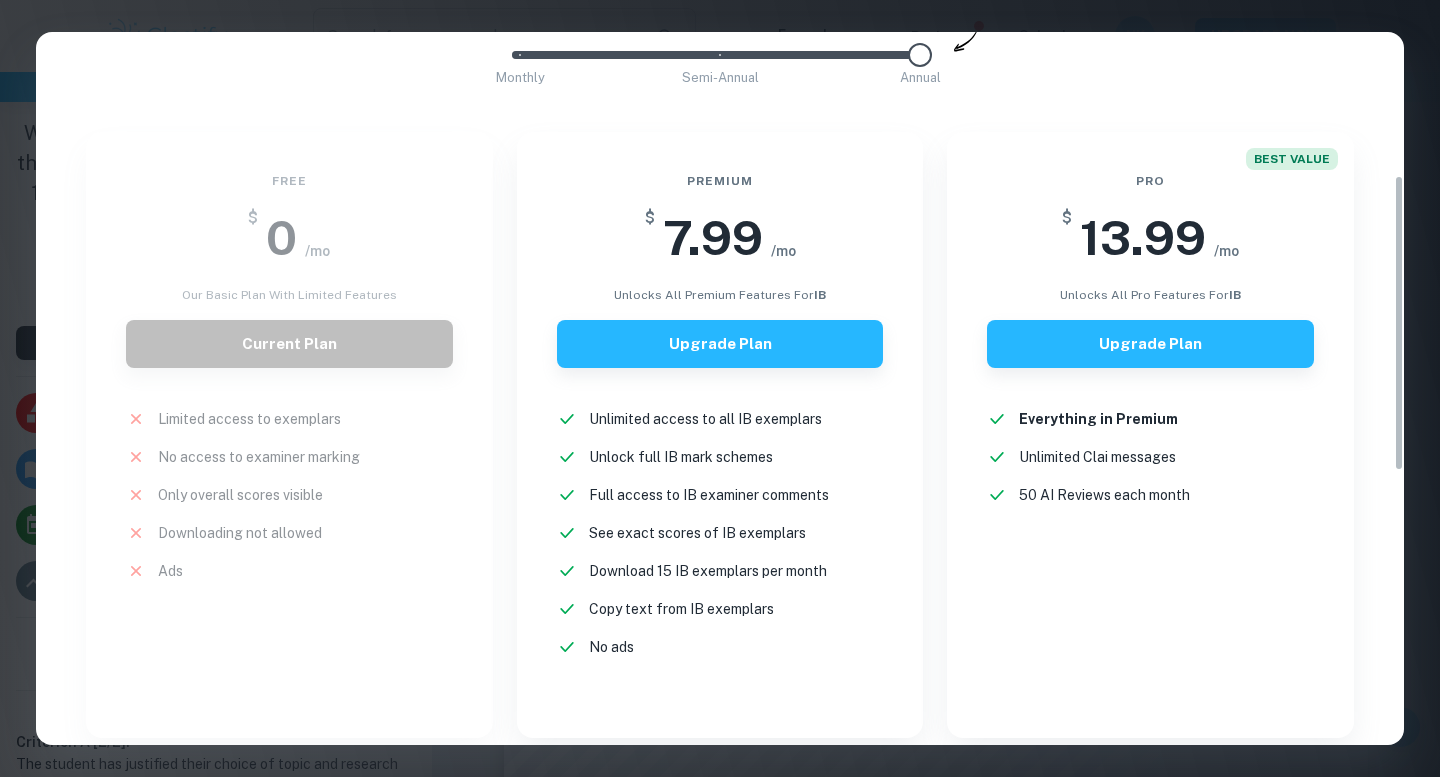 click on "BEST VALUE Pro $ 13.99 /mo unlocks all pro features for  IB Upgrade Plan Everything in Premium New! Unlimited Clai messages New! 50 AI Reviews each month New!" at bounding box center (1138, 423) 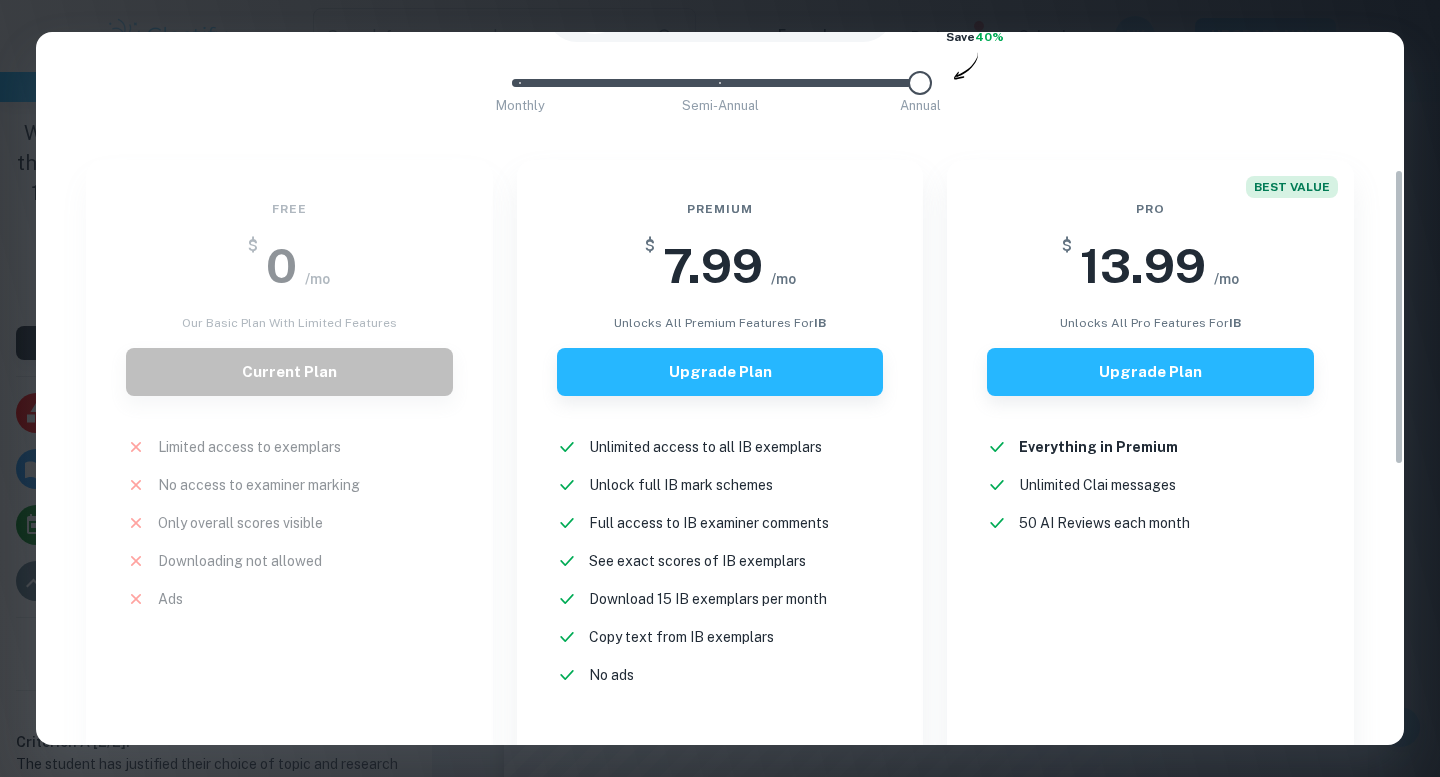 scroll, scrollTop: 333, scrollLeft: 0, axis: vertical 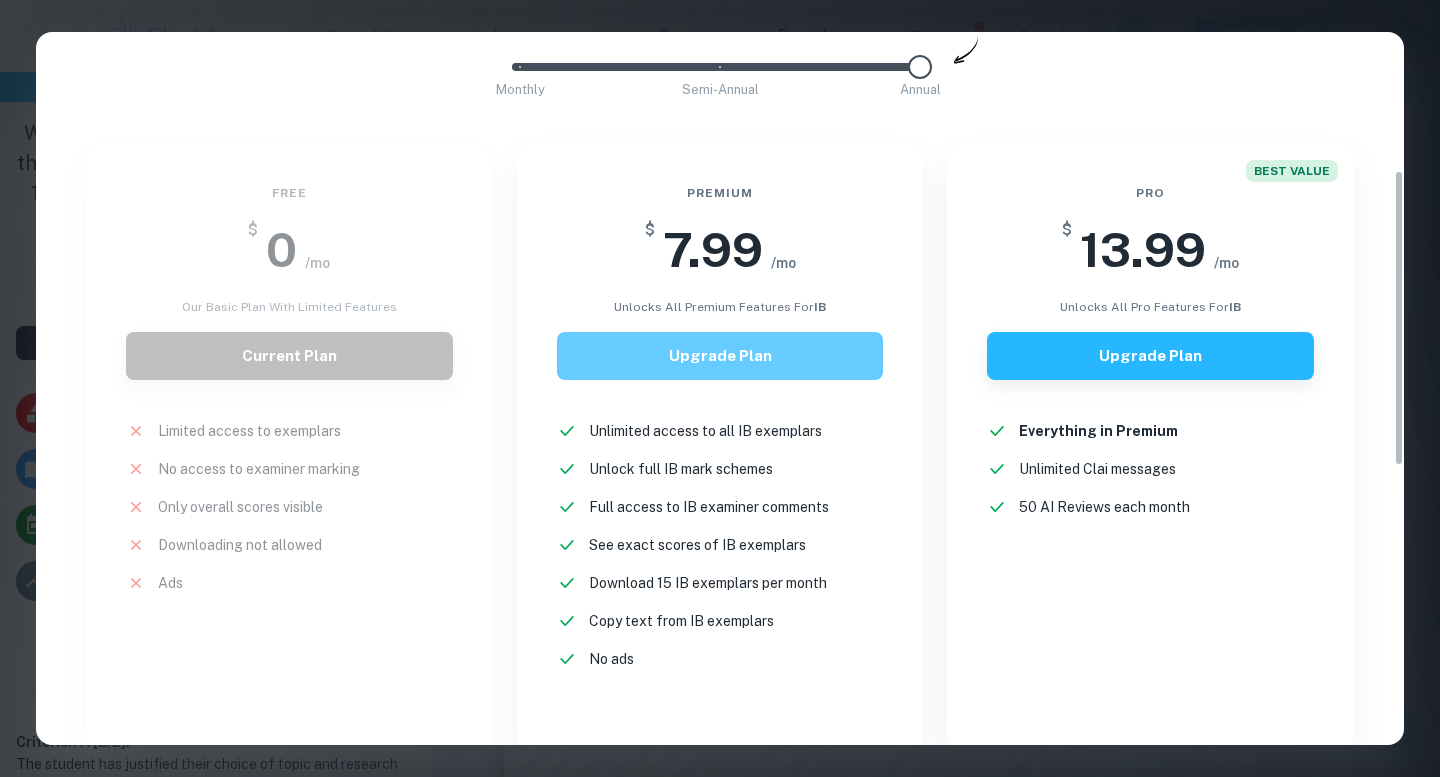 click on "Upgrade Plan" at bounding box center [720, 356] 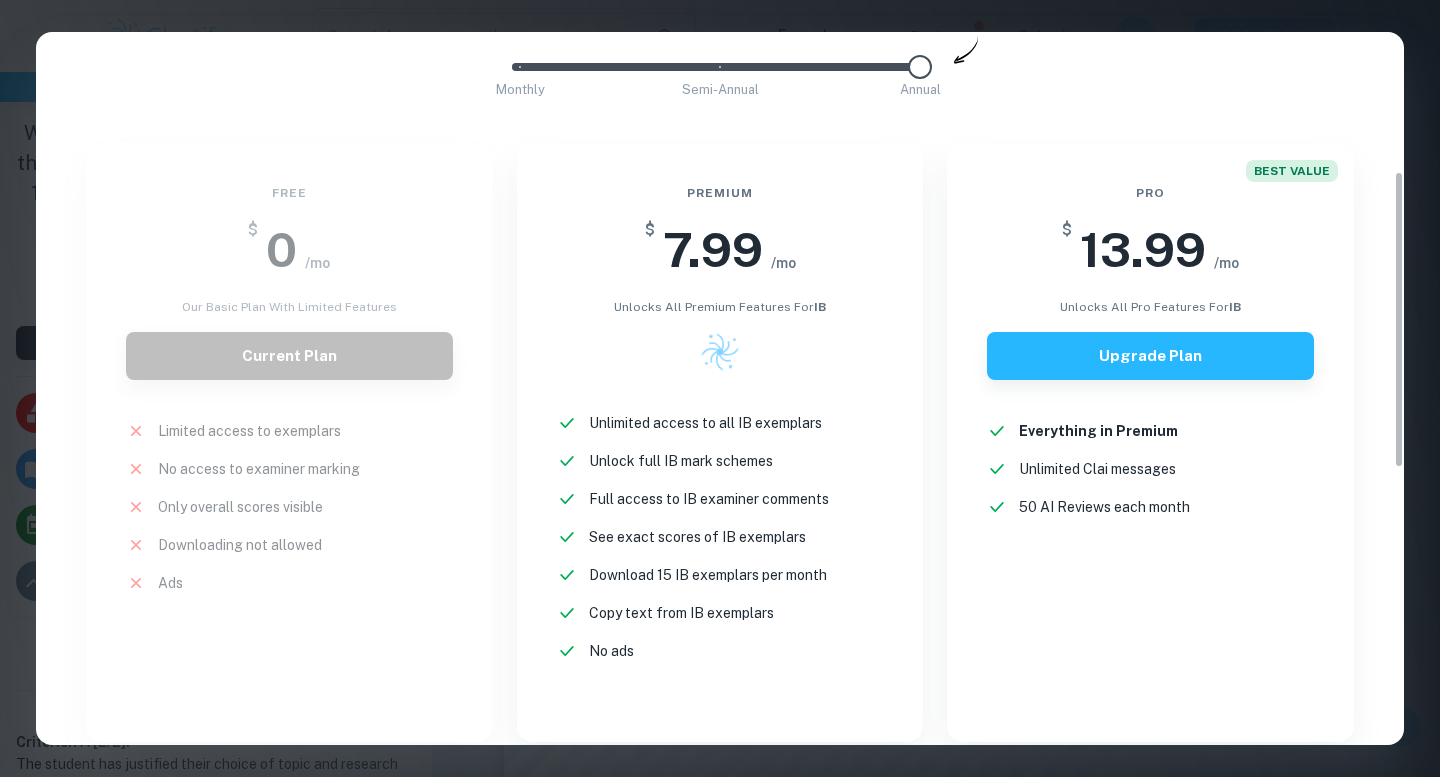 click on "Easily Ace Your IB Coursework & Crush College Essays with  Clastify Premium The quality of your education determines the success of your future. For a fraction of the cost of a tutor or prep course, you gain access to the same strategies and insights that have helped countless students ace their IB coursework and college applications. It's a small investment, with a potentially life-changing return. Moderated by ex-admission officers and official IB examiners with 10+ years of experience IB COLLEGE IB + COLLEGE Monthly Semi-Annual Annual Save  40% Free $ 0 /mo Our basic plan with limited features Current Plan Limited access to exemplars New! No access to examiner marking New! Only overall scores visible New! Downloading not allowed New! Ads New! Premium $ 7.99 /mo unlocks all premium features for  IB Unlimited access to all IB exemplars New! Unlock full IB mark schemes New! Full access to IB examiner comments New! See exact scores of IB exemplars New! Download 15 IB exemplars per month New! New! No ads New! $" at bounding box center (720, 388) 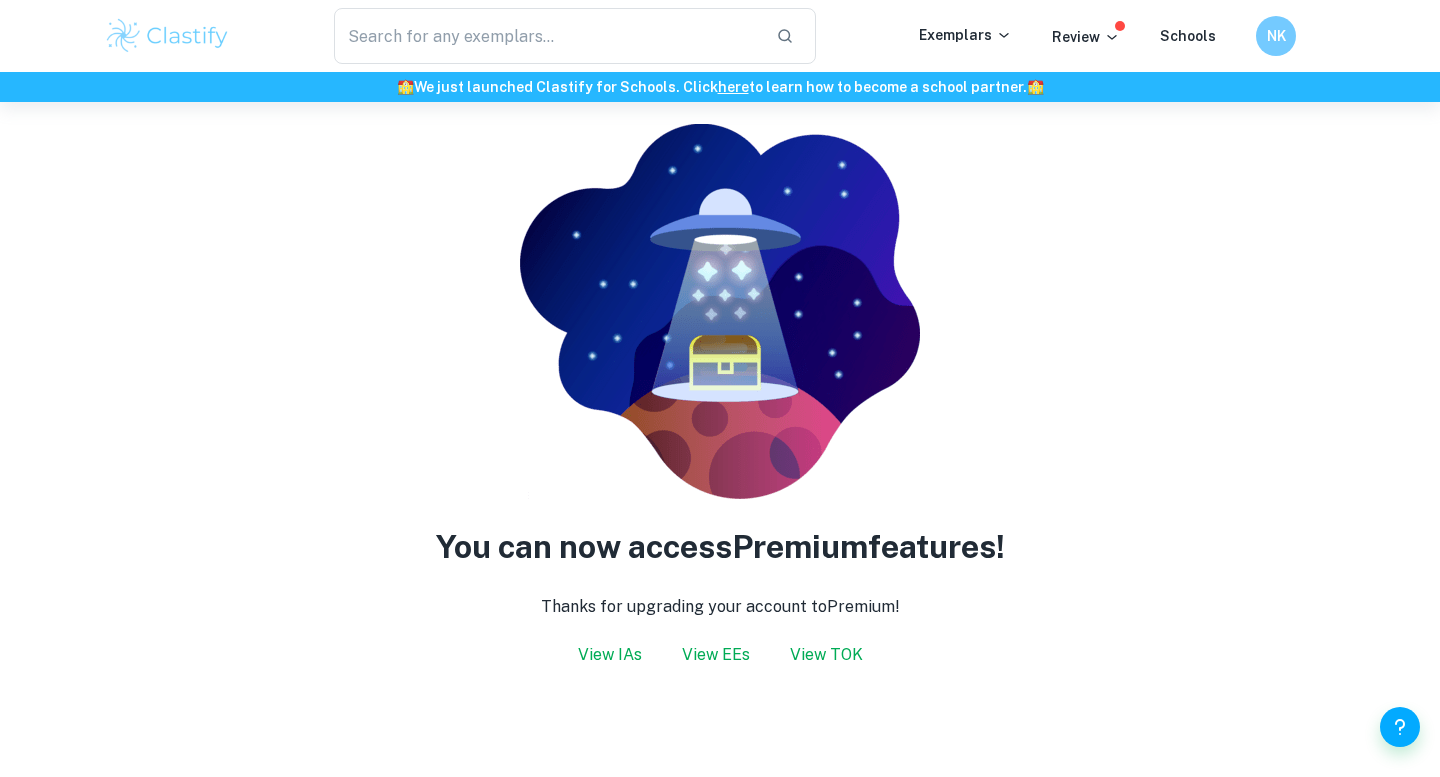 scroll, scrollTop: 102, scrollLeft: 0, axis: vertical 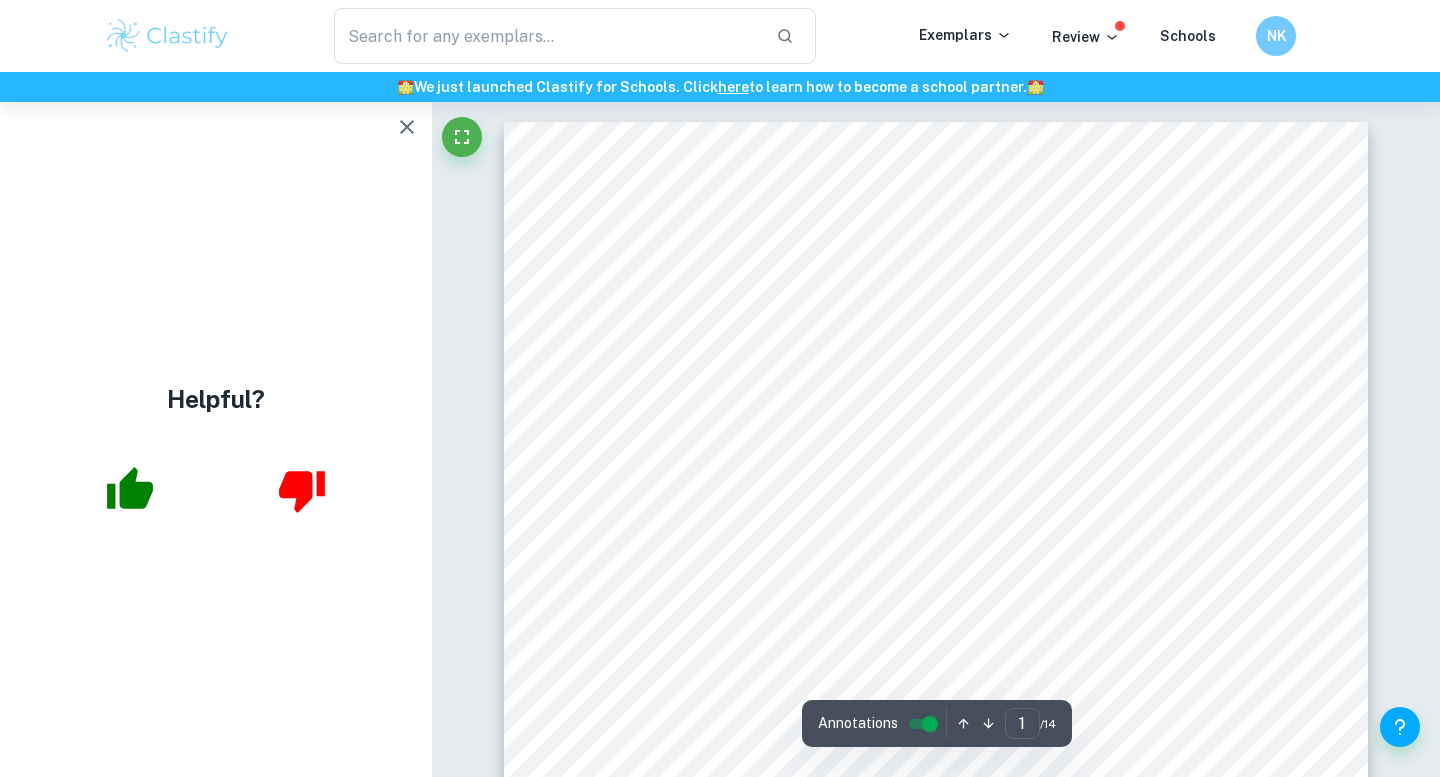 click 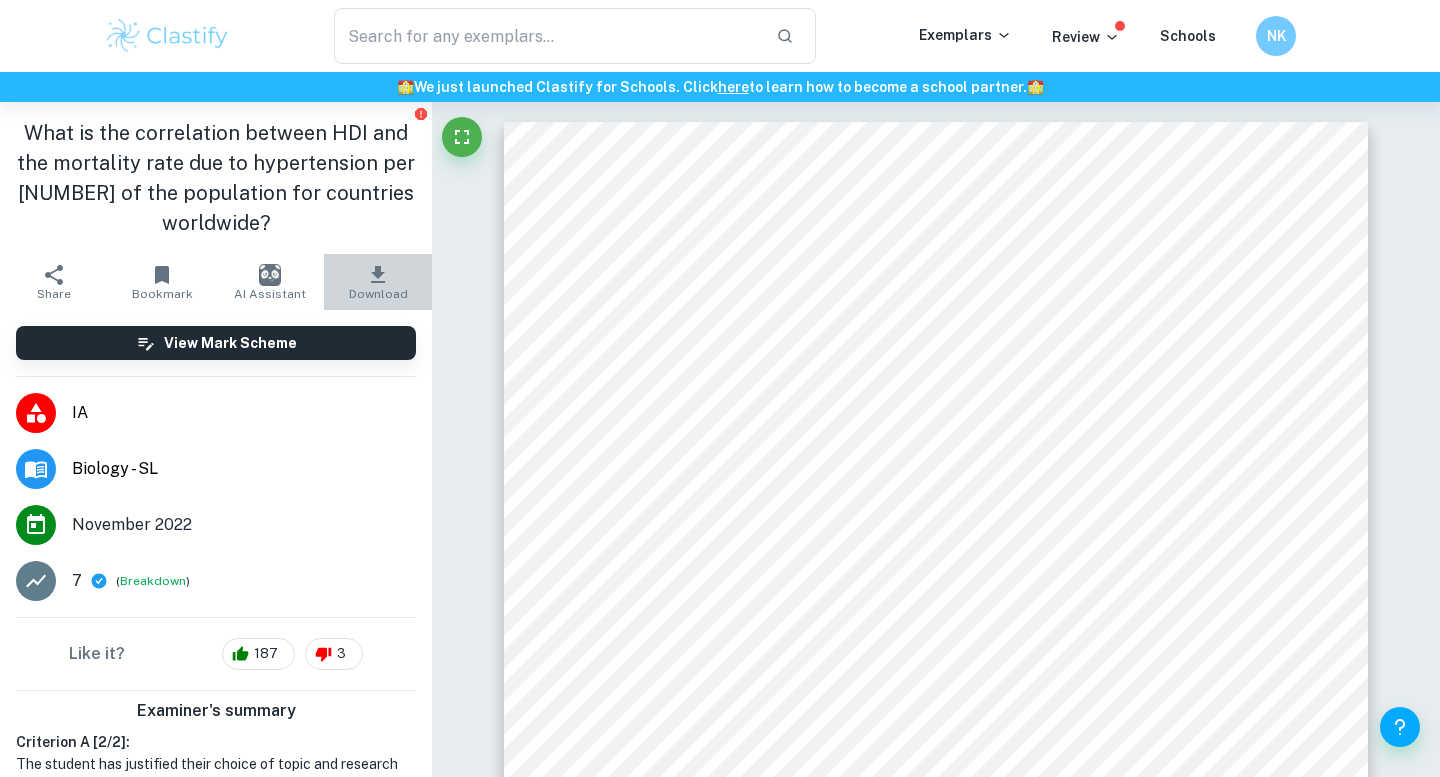 click 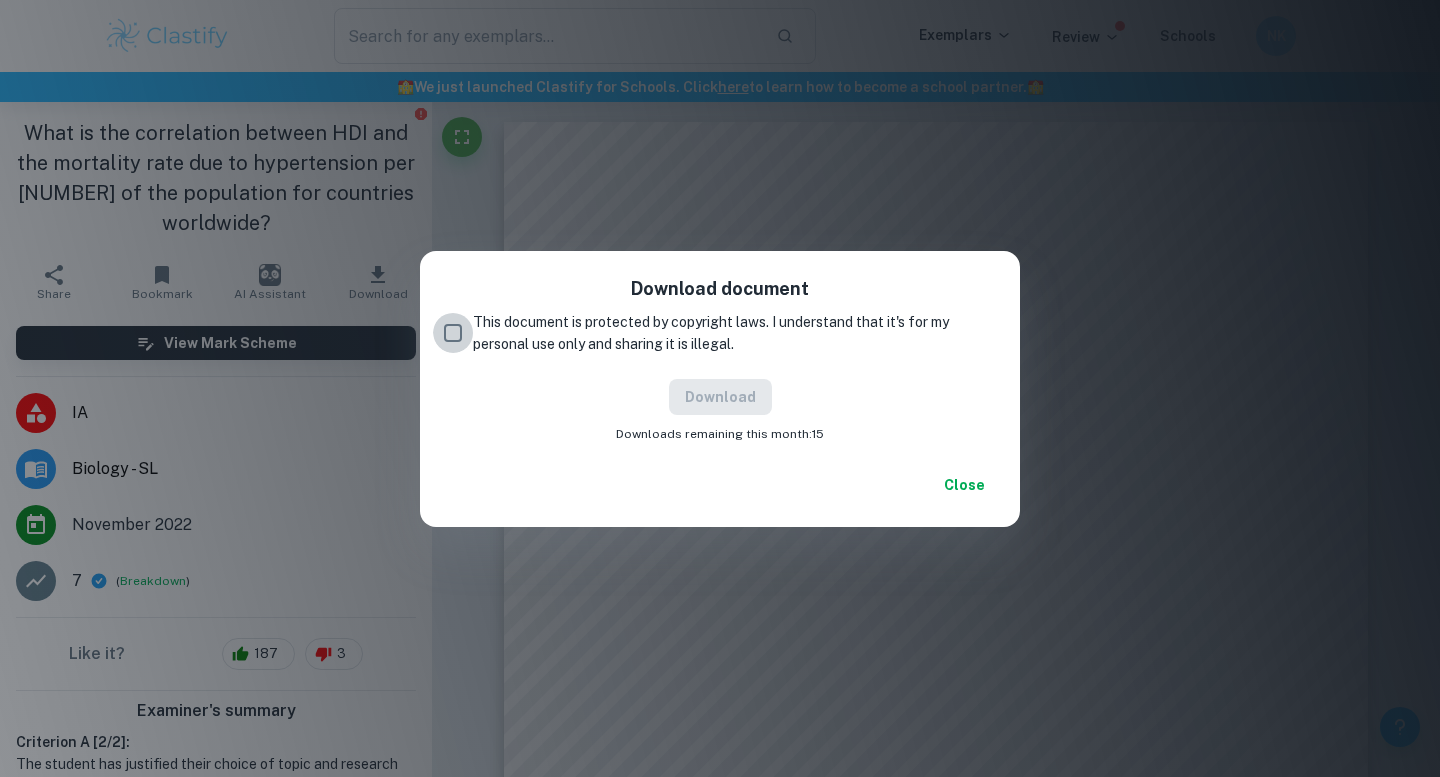 click on "This document is protected by copyright laws. I understand that it's for my personal use only and sharing it is illegal." at bounding box center [453, 333] 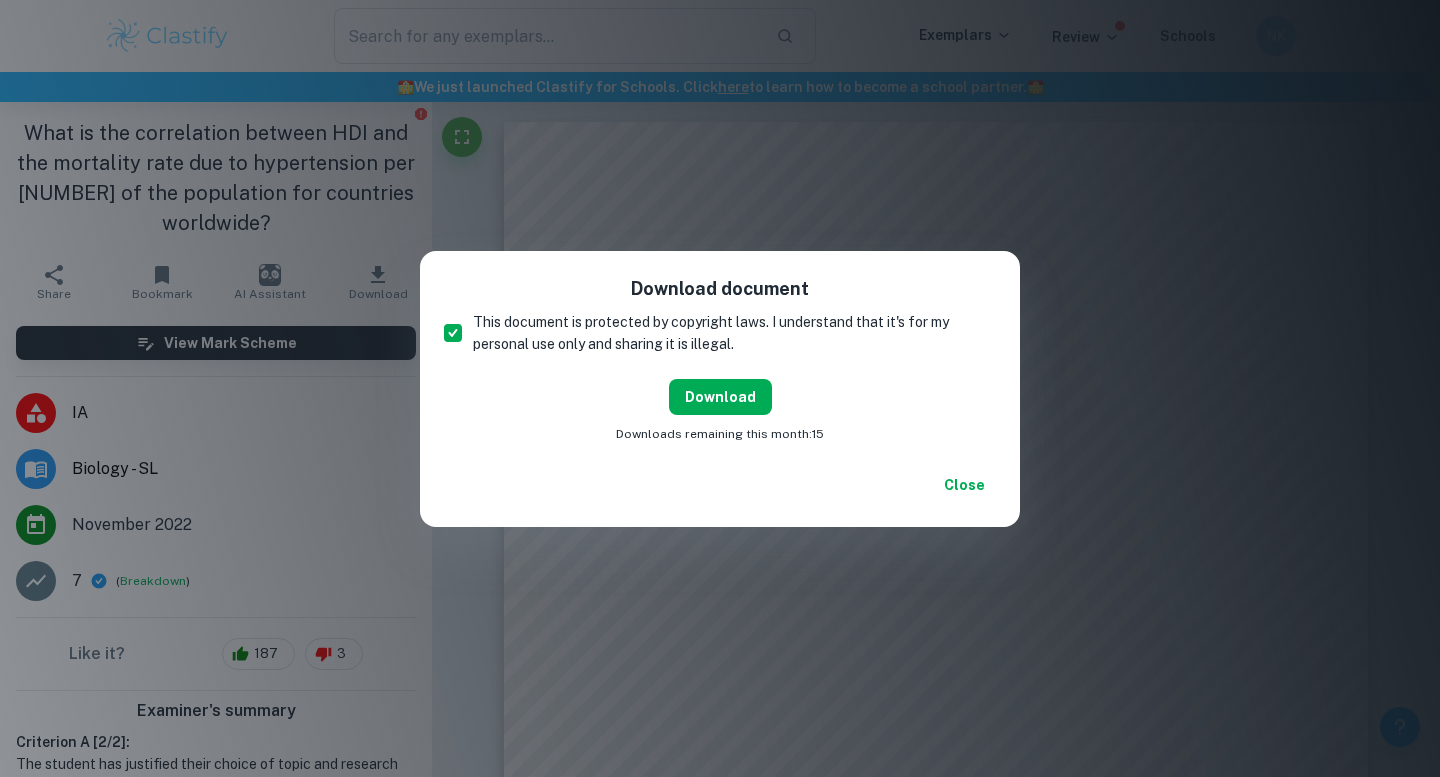 click on "Download" at bounding box center (720, 397) 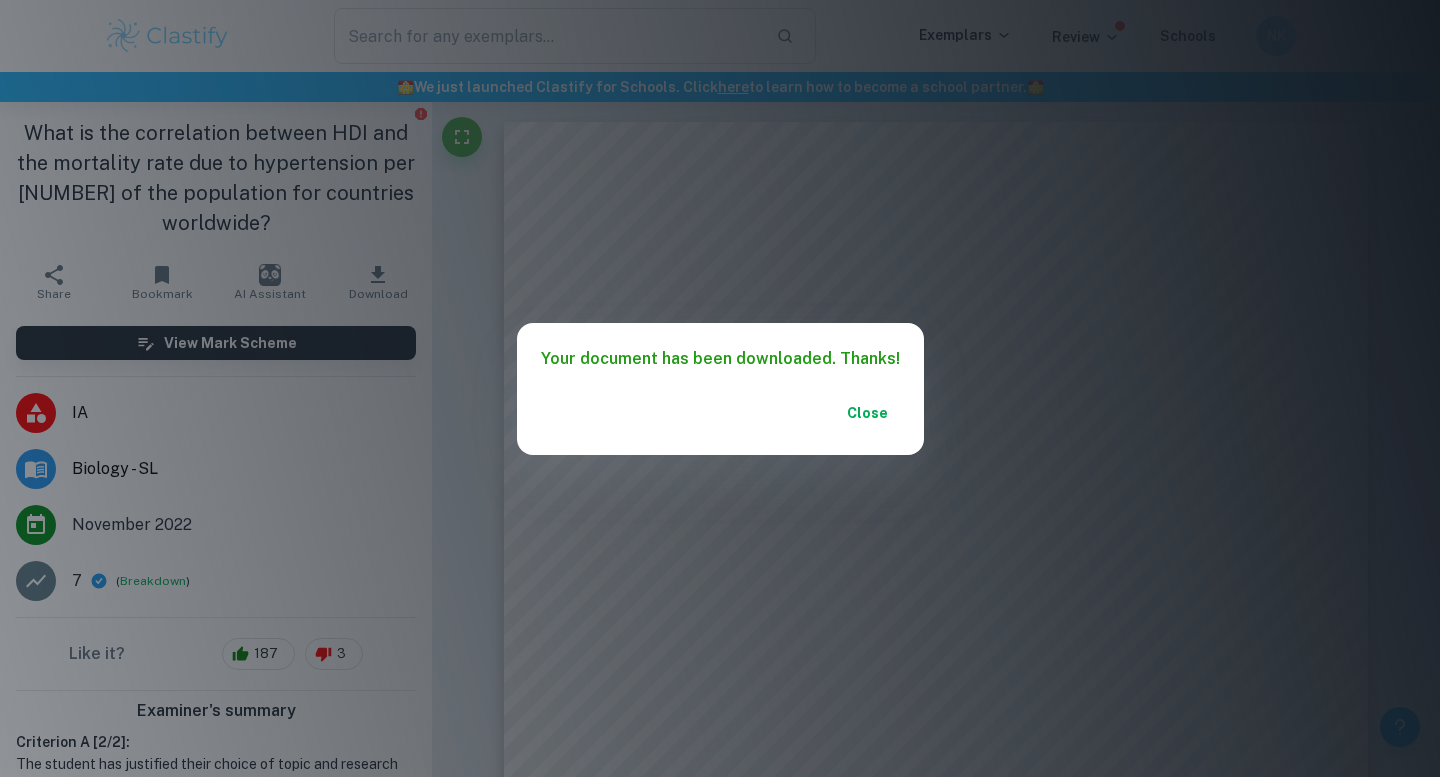 click on "Close" at bounding box center (868, 413) 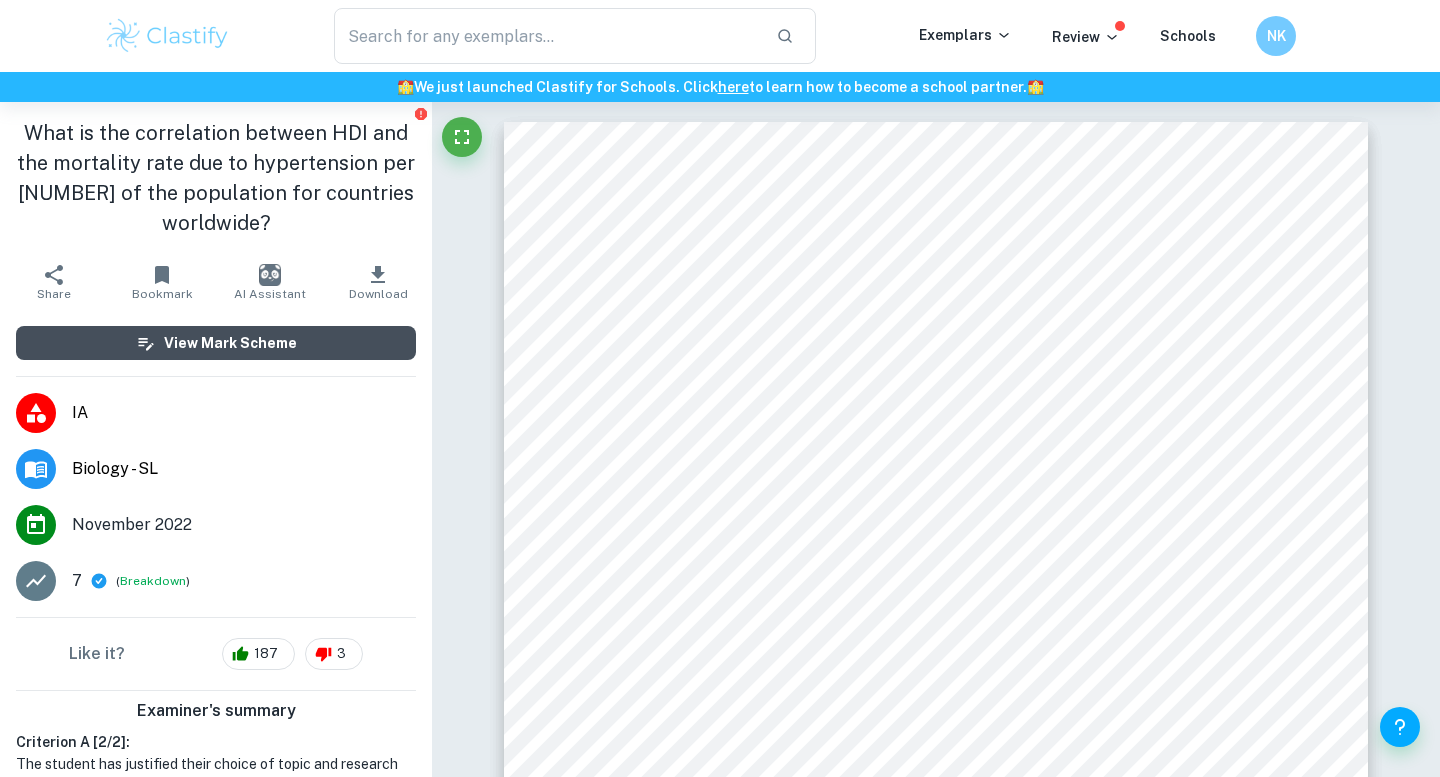click on "View Mark Scheme" at bounding box center (230, 343) 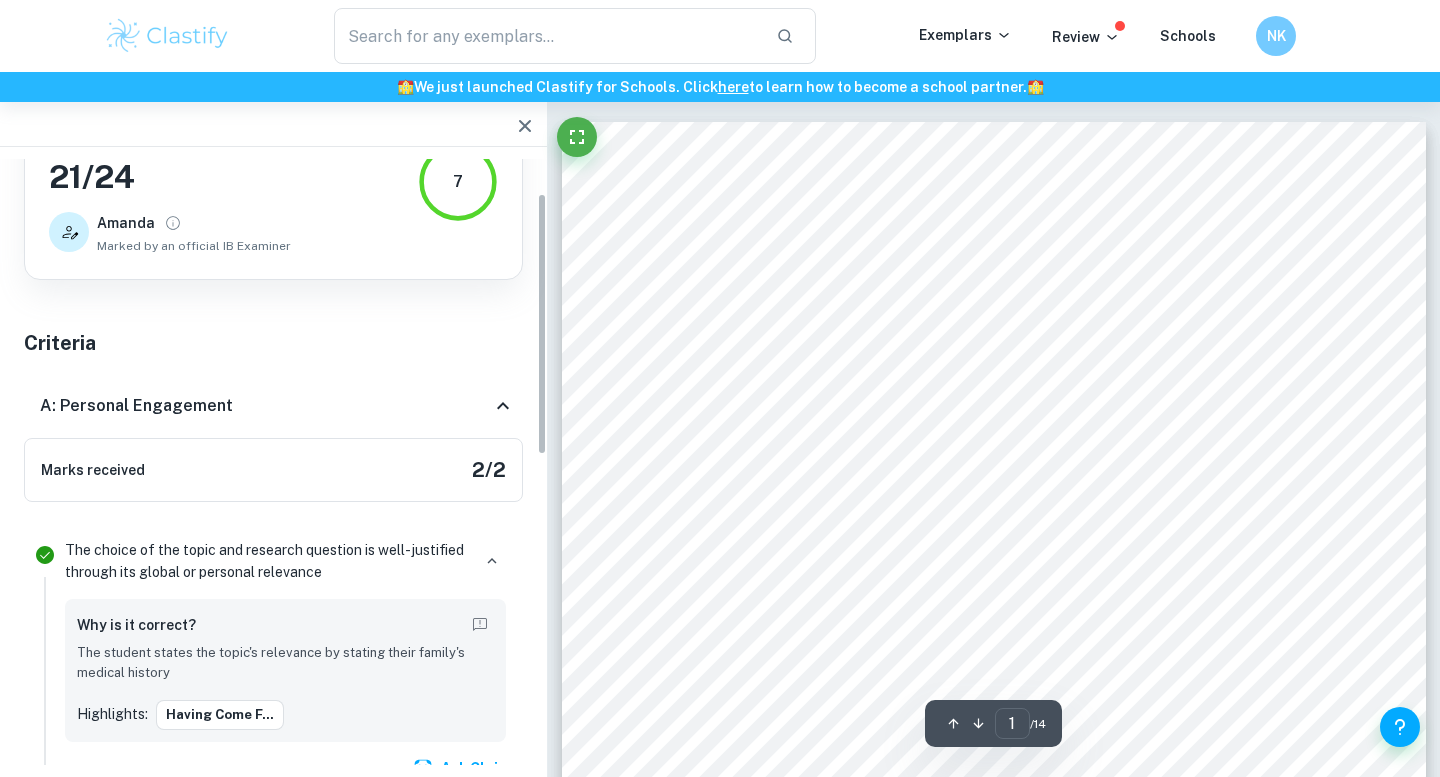 scroll, scrollTop: 67, scrollLeft: 0, axis: vertical 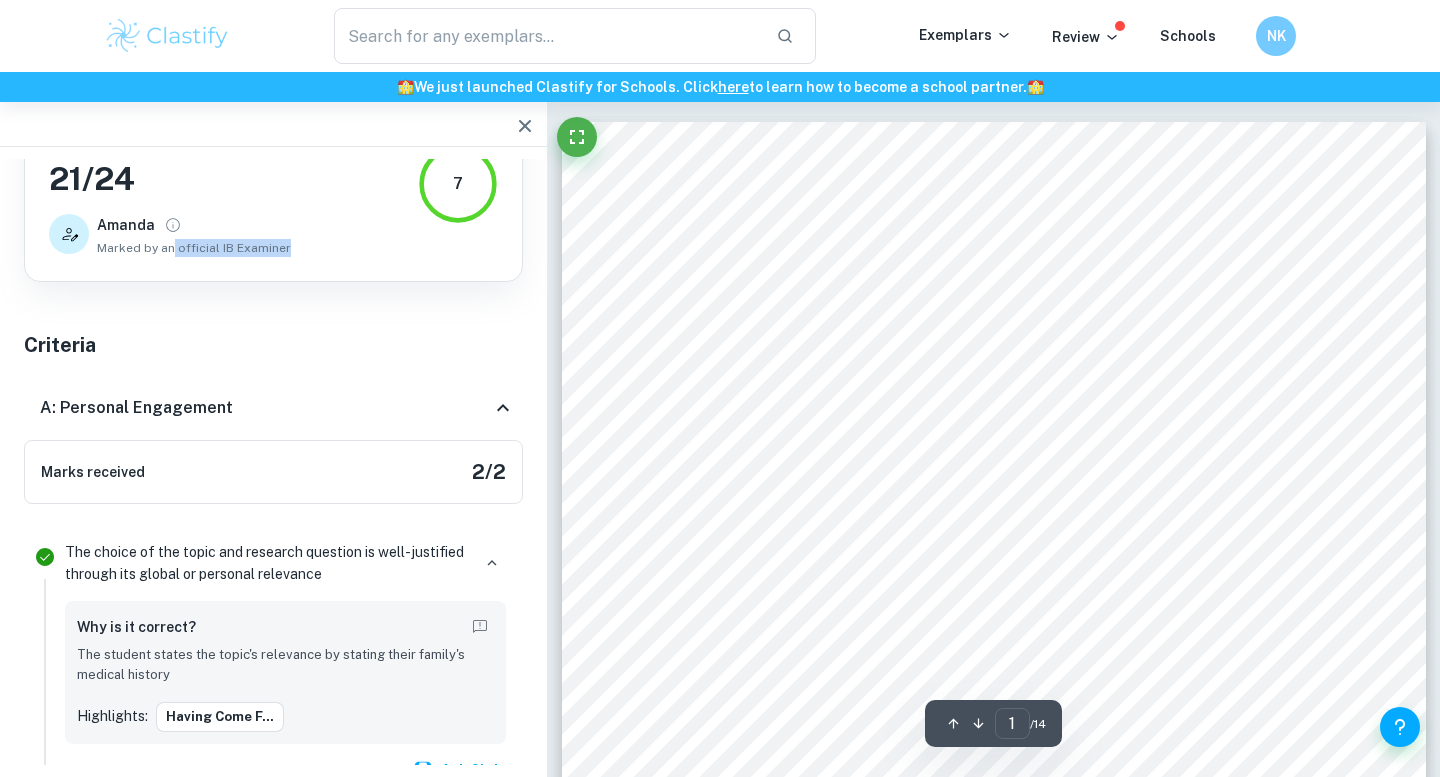 drag, startPoint x: 169, startPoint y: 251, endPoint x: 295, endPoint y: 251, distance: 126 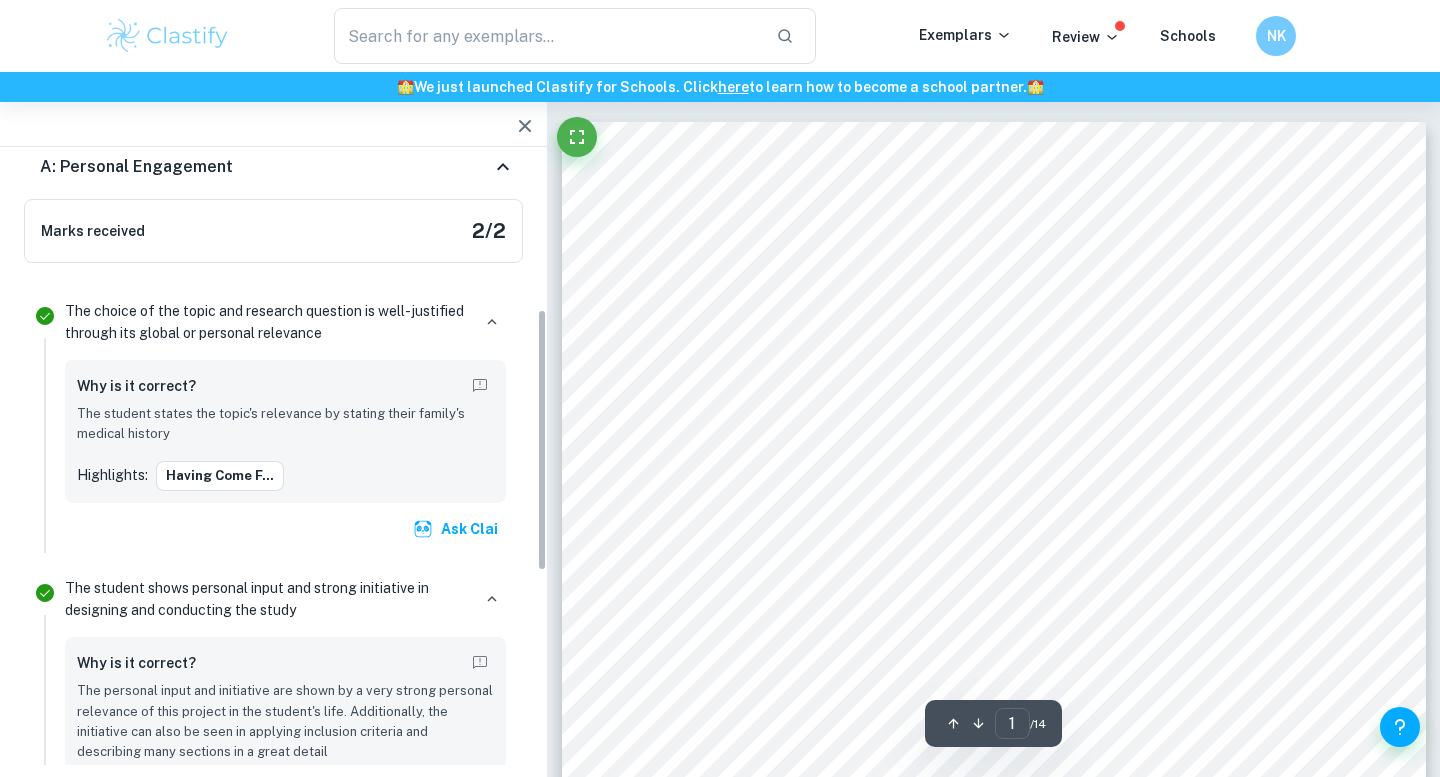 scroll, scrollTop: 346, scrollLeft: 0, axis: vertical 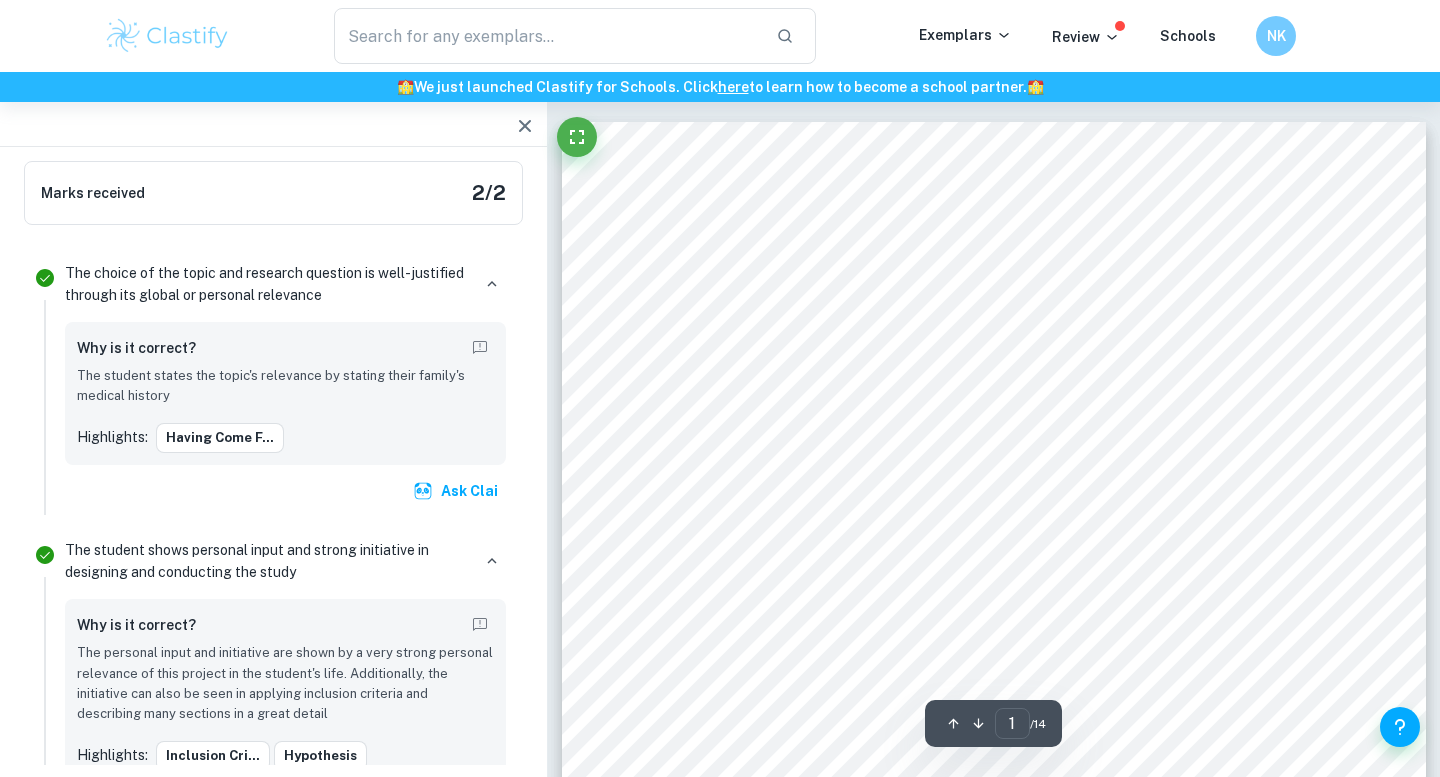 drag, startPoint x: 164, startPoint y: 277, endPoint x: 353, endPoint y: 282, distance: 189.06613 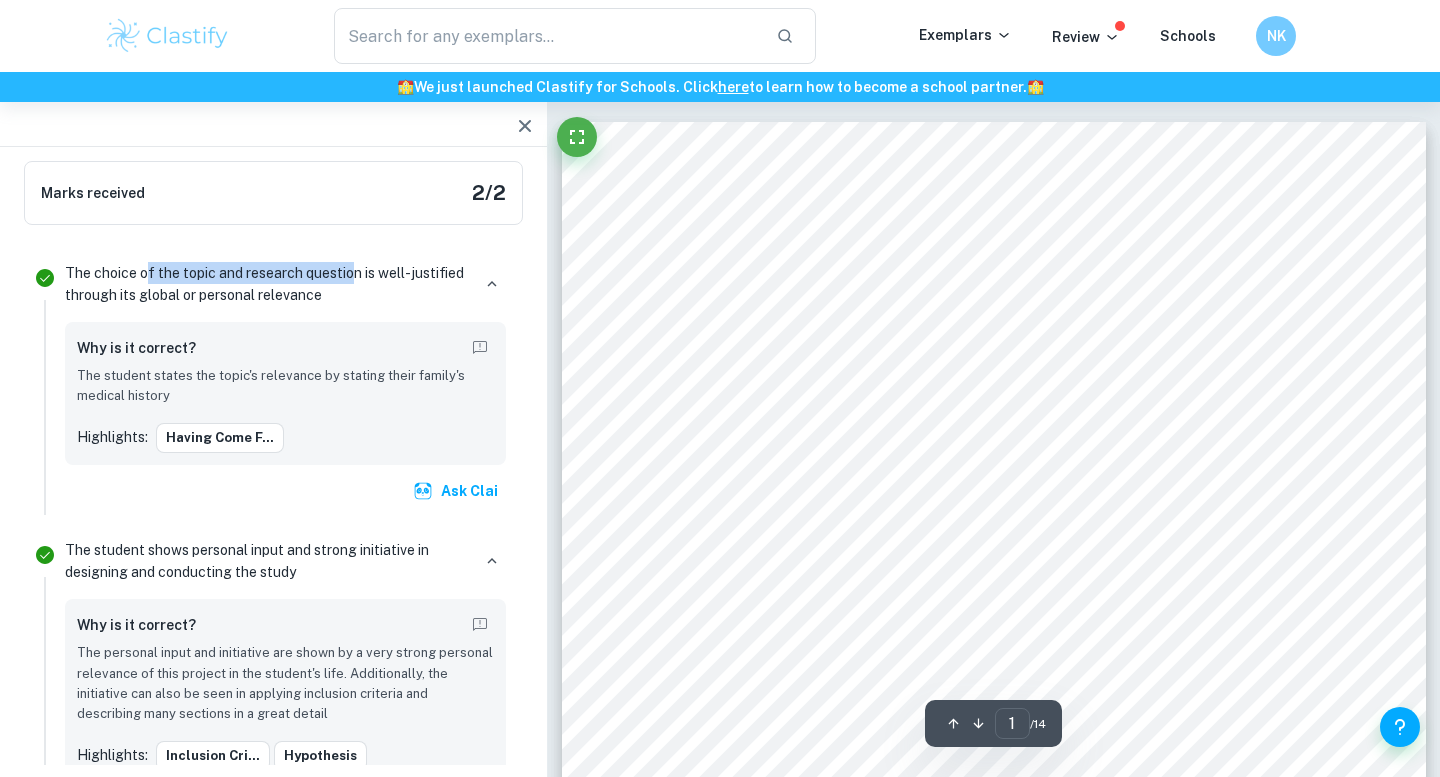 drag, startPoint x: 353, startPoint y: 282, endPoint x: 143, endPoint y: 272, distance: 210.23796 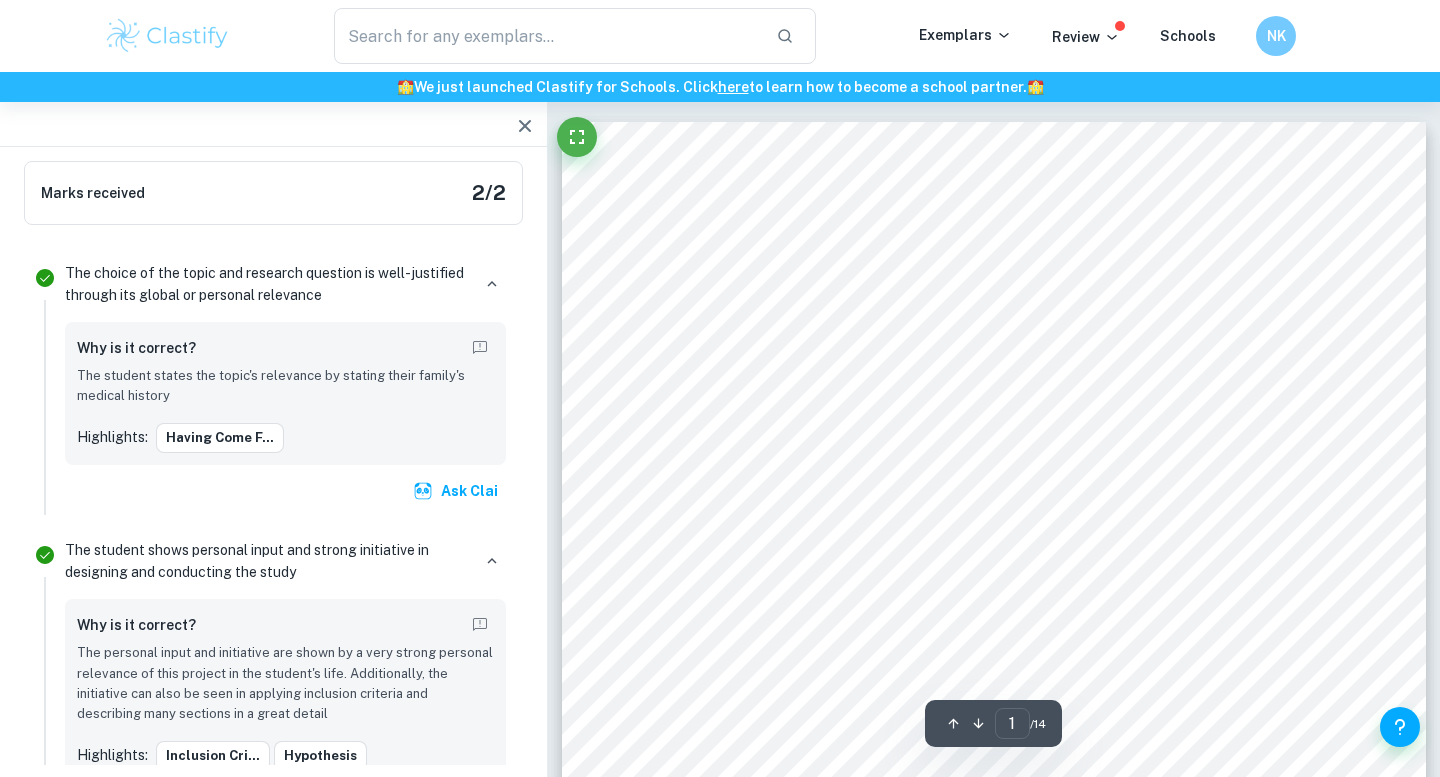 click on "The choice of the topic and research question is well-justified through its global or personal relevance" at bounding box center [267, 284] 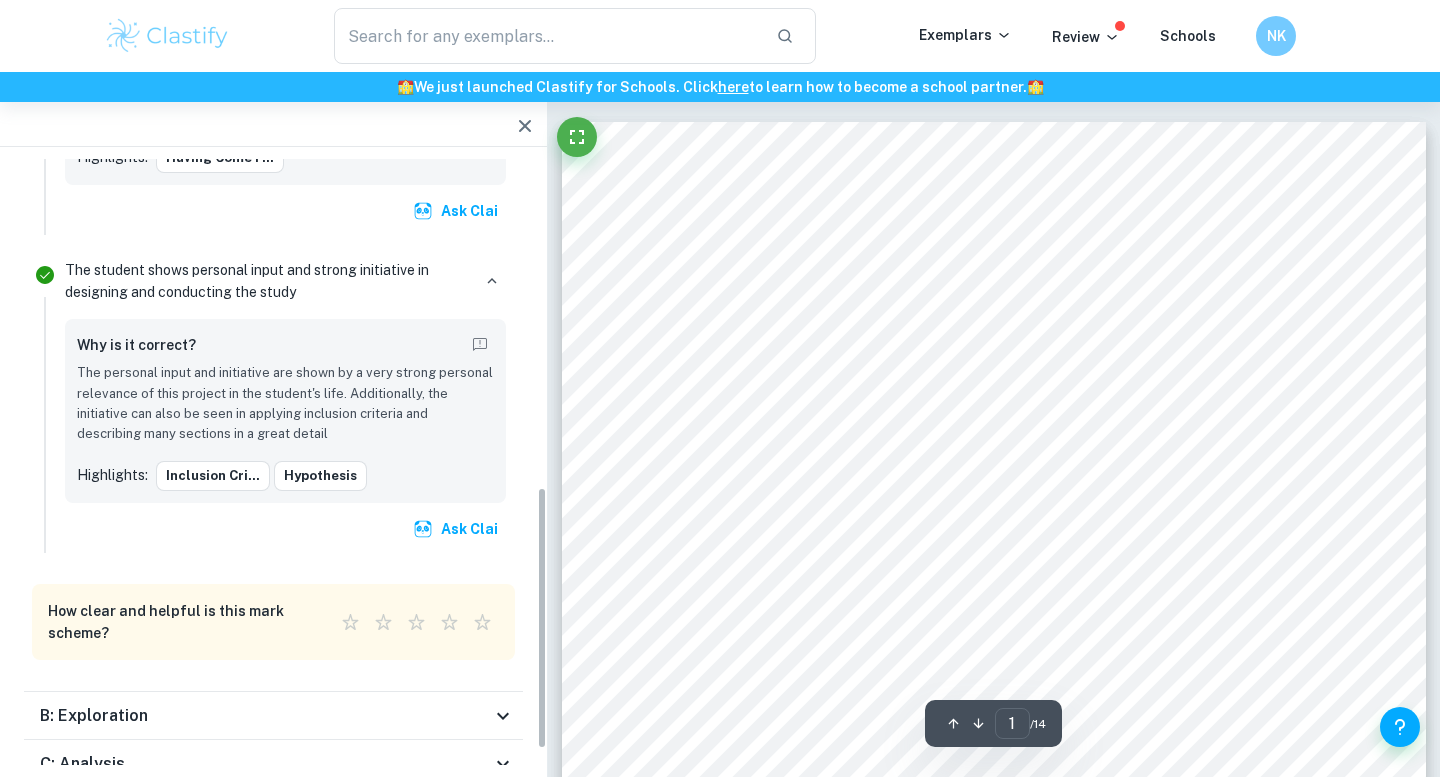 scroll, scrollTop: 791, scrollLeft: 0, axis: vertical 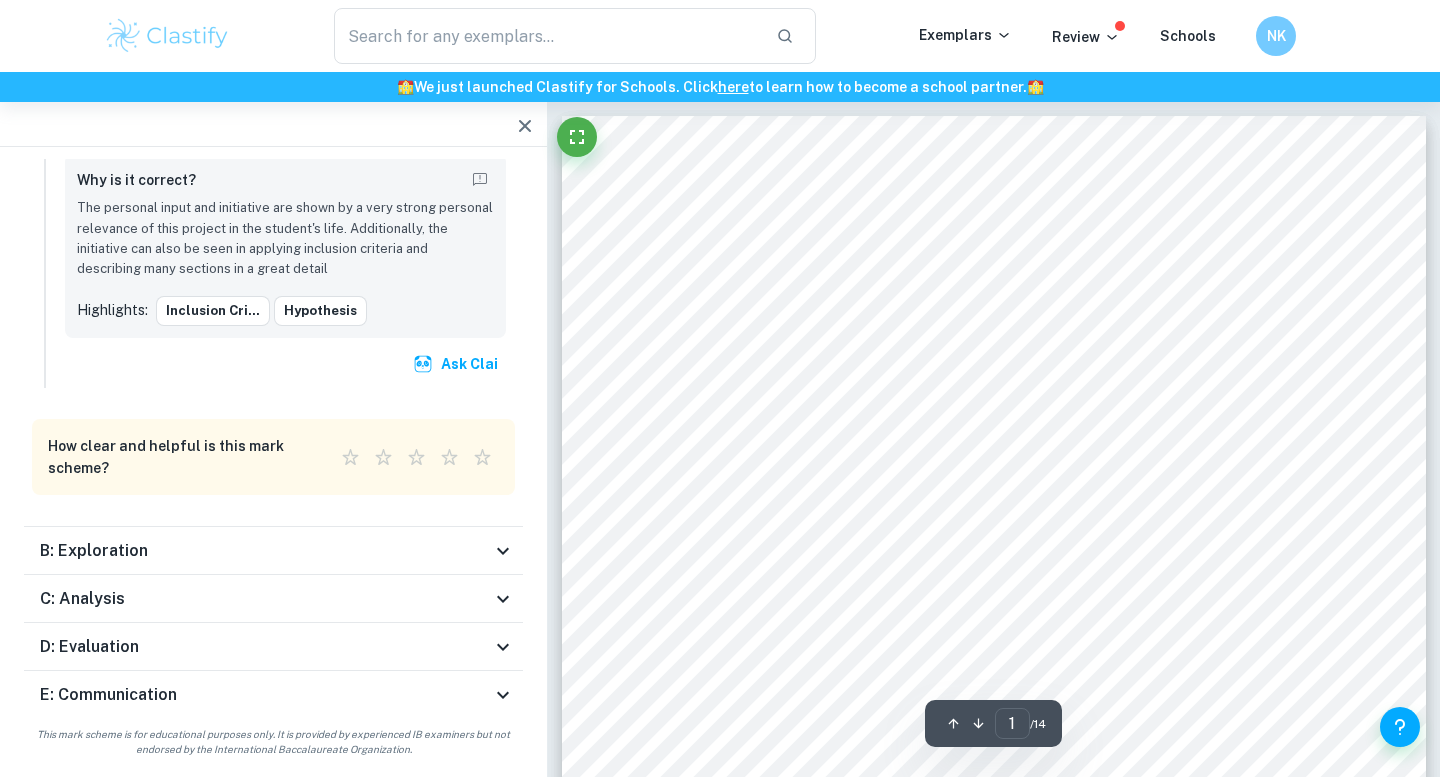 click on "B: Exploration" at bounding box center [265, 551] 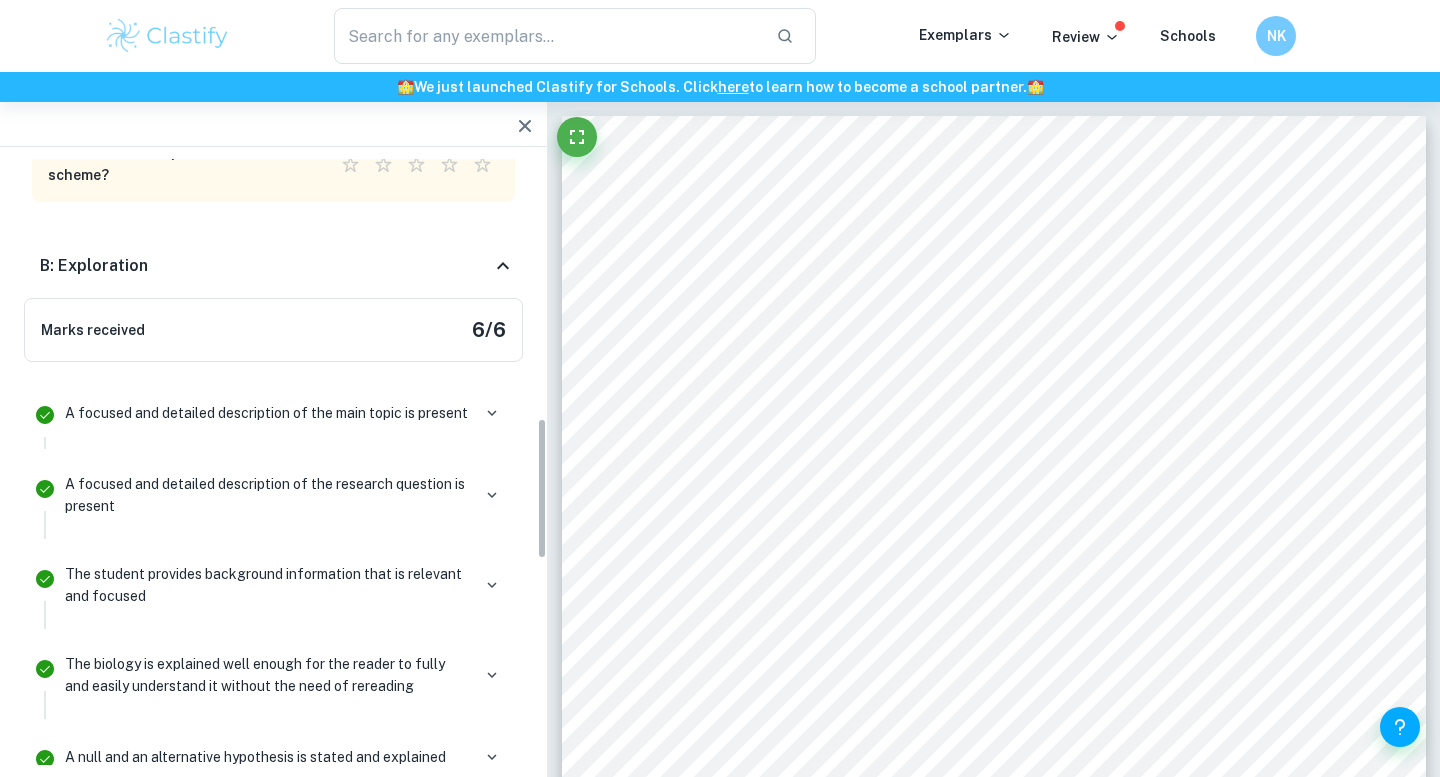scroll, scrollTop: 1071, scrollLeft: 0, axis: vertical 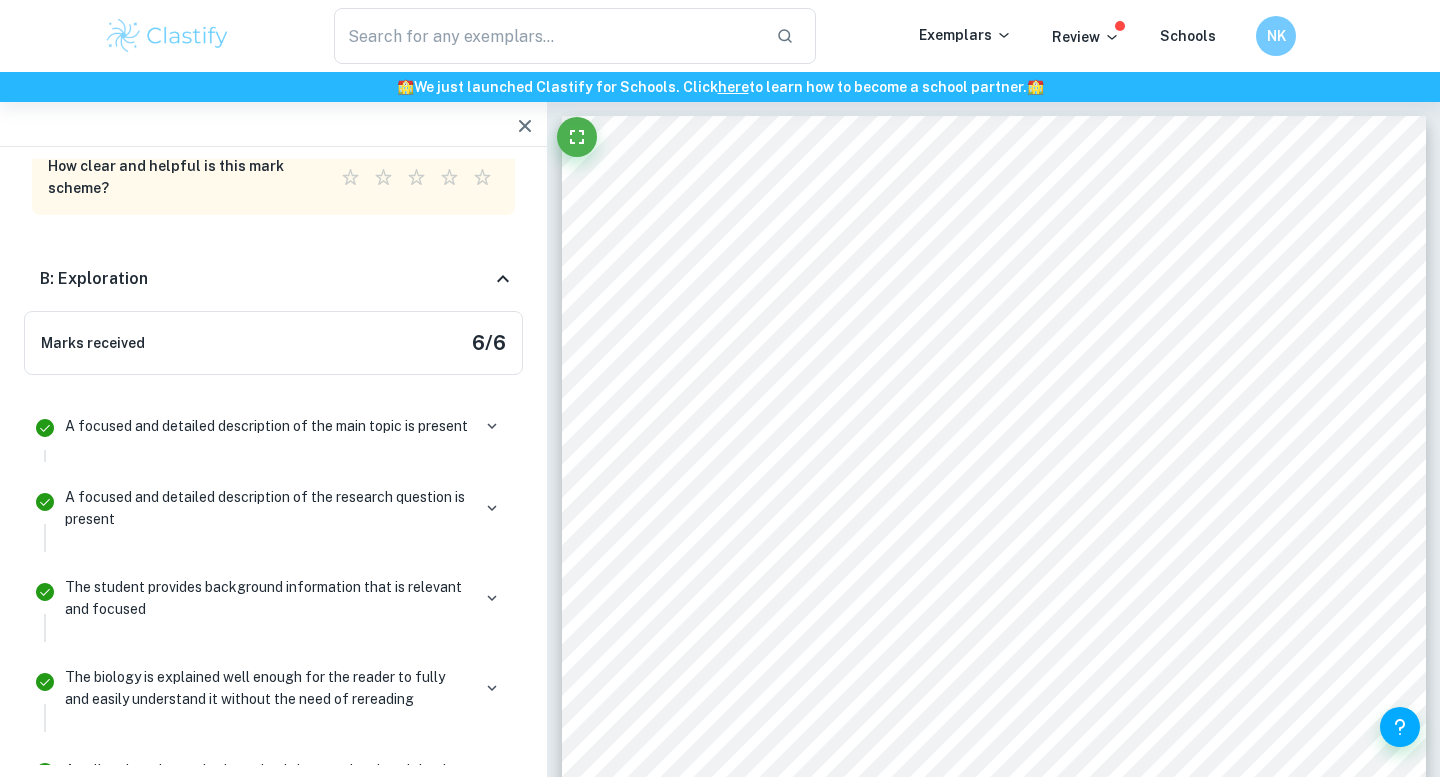 click 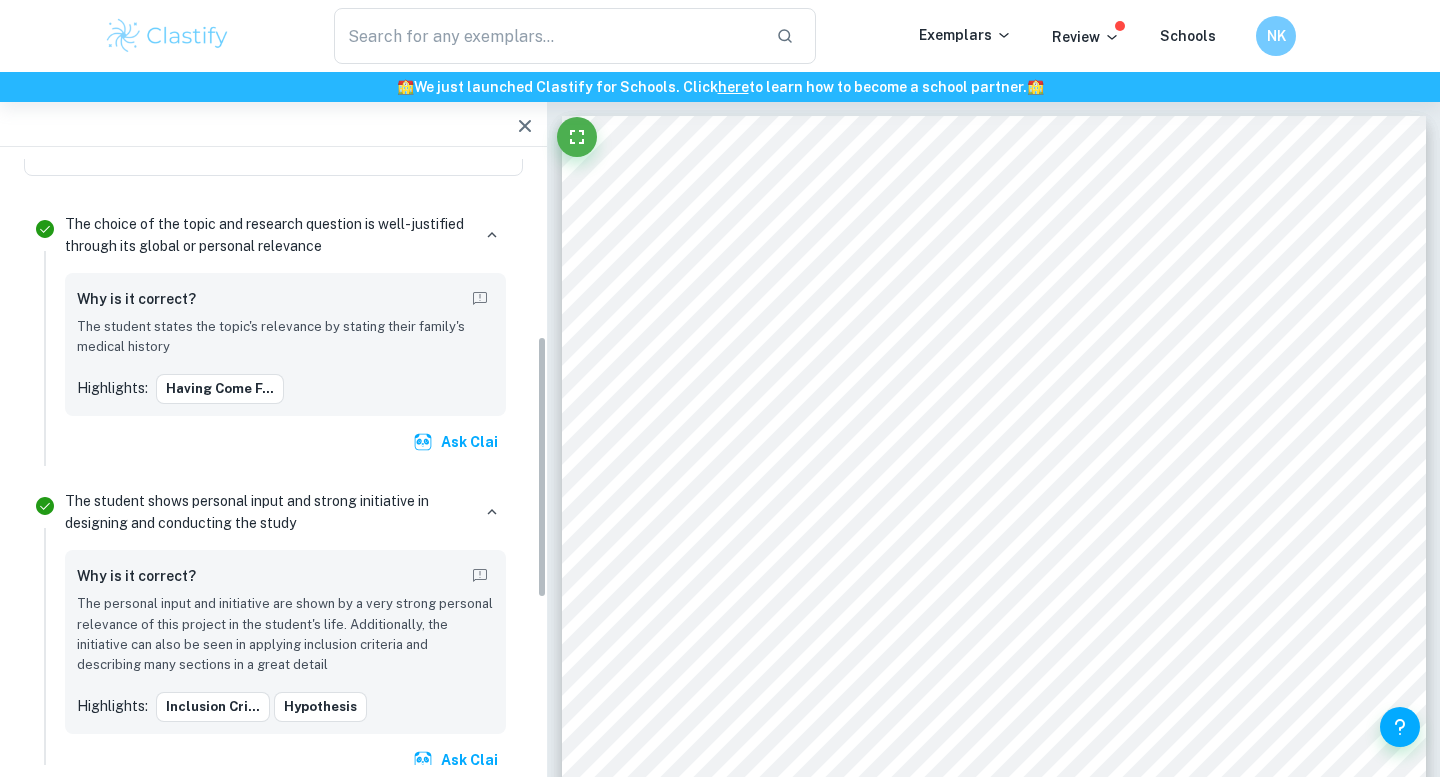 scroll, scrollTop: 370, scrollLeft: 0, axis: vertical 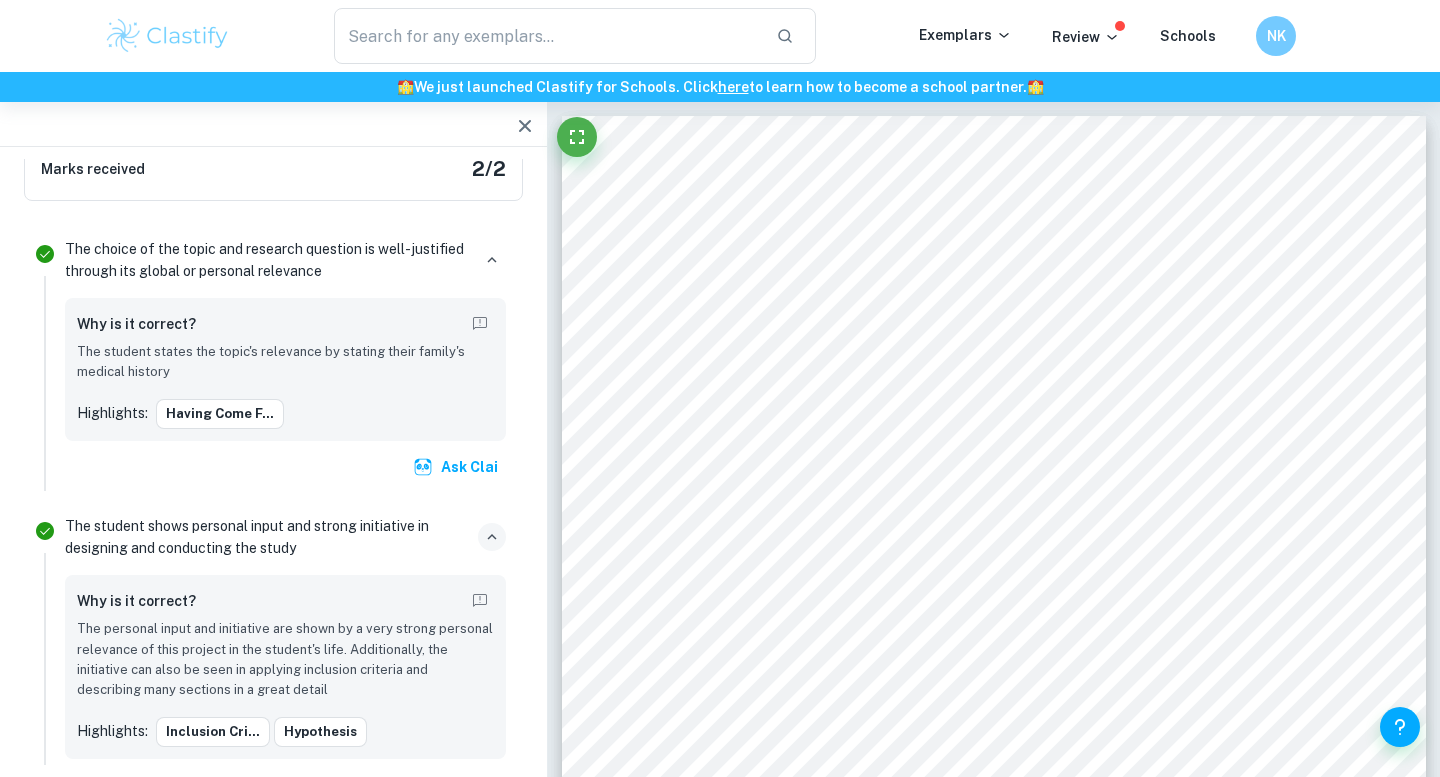 click 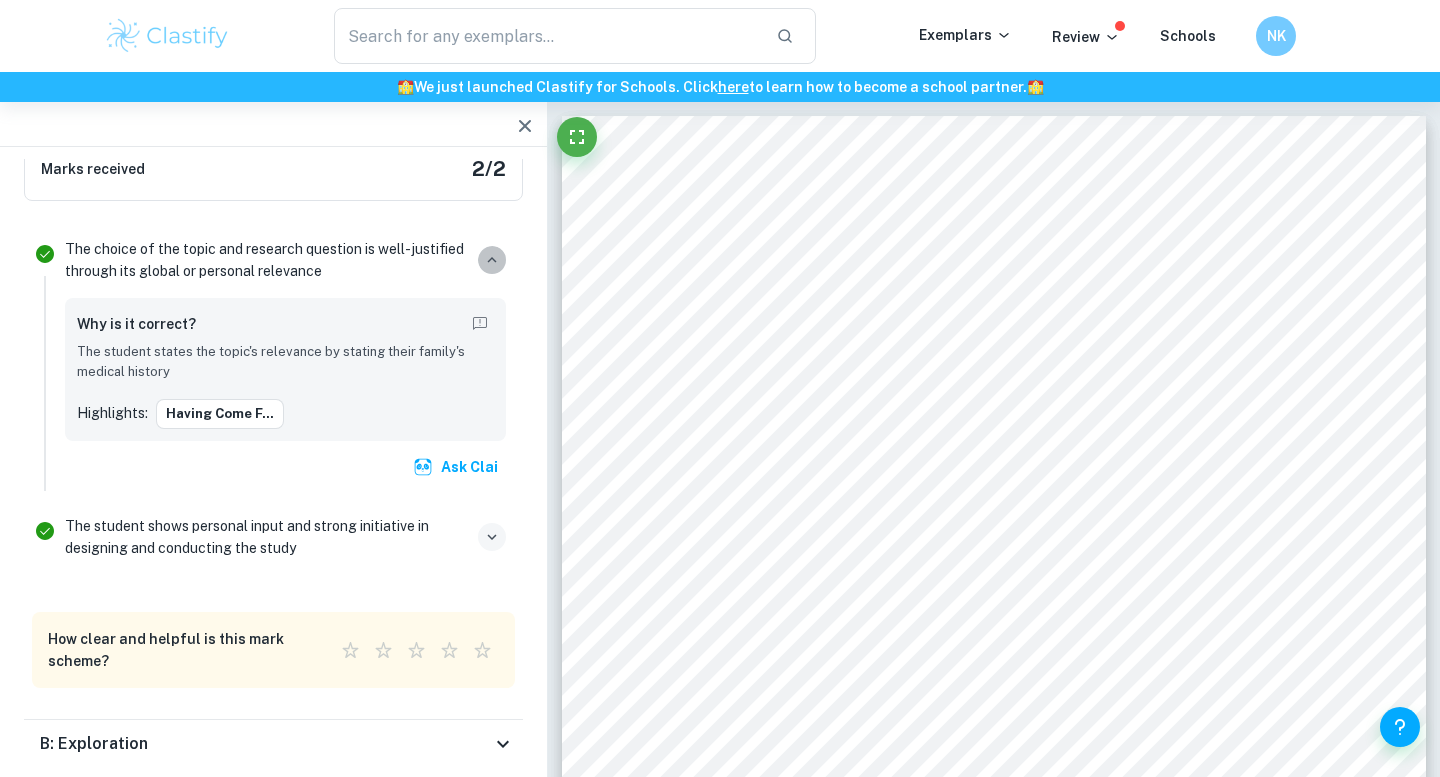 click 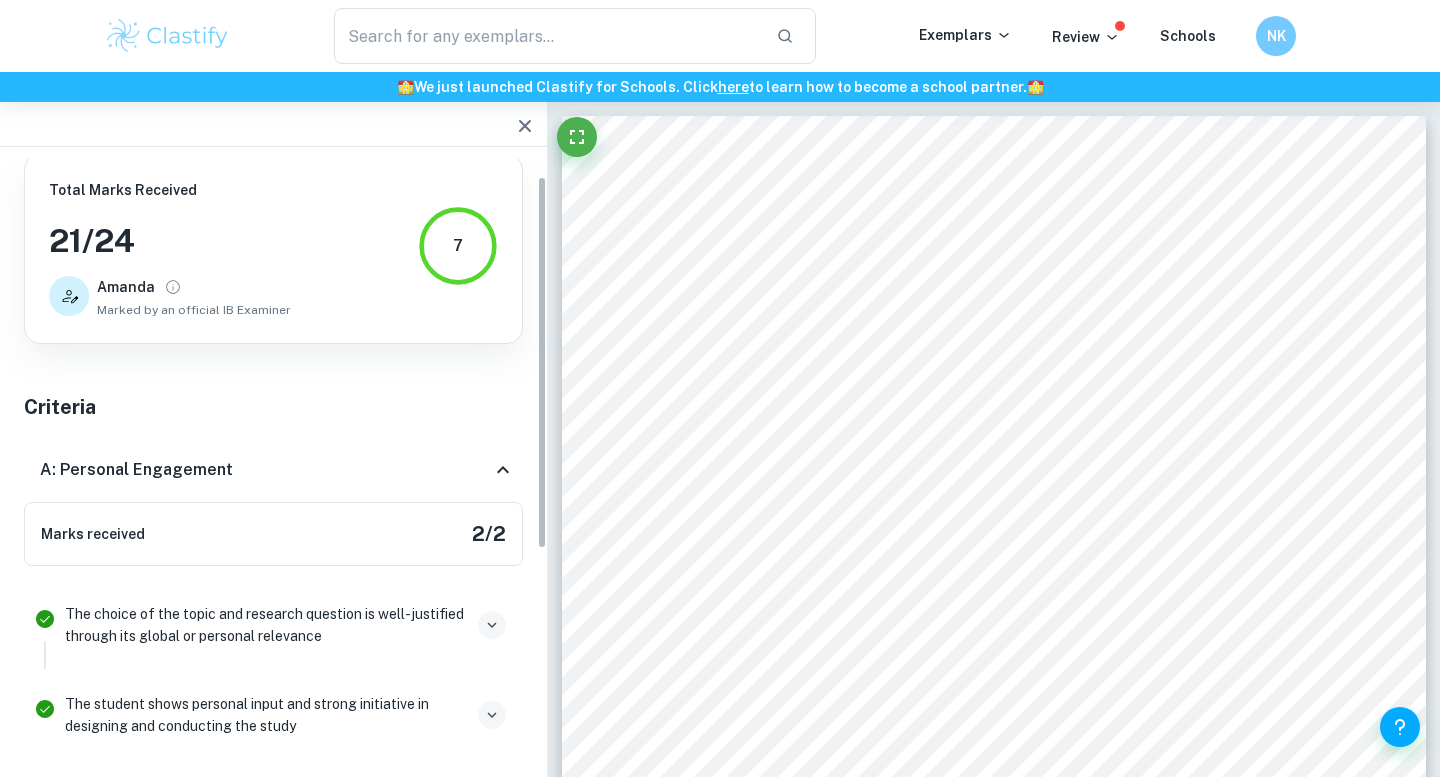 scroll, scrollTop: 0, scrollLeft: 0, axis: both 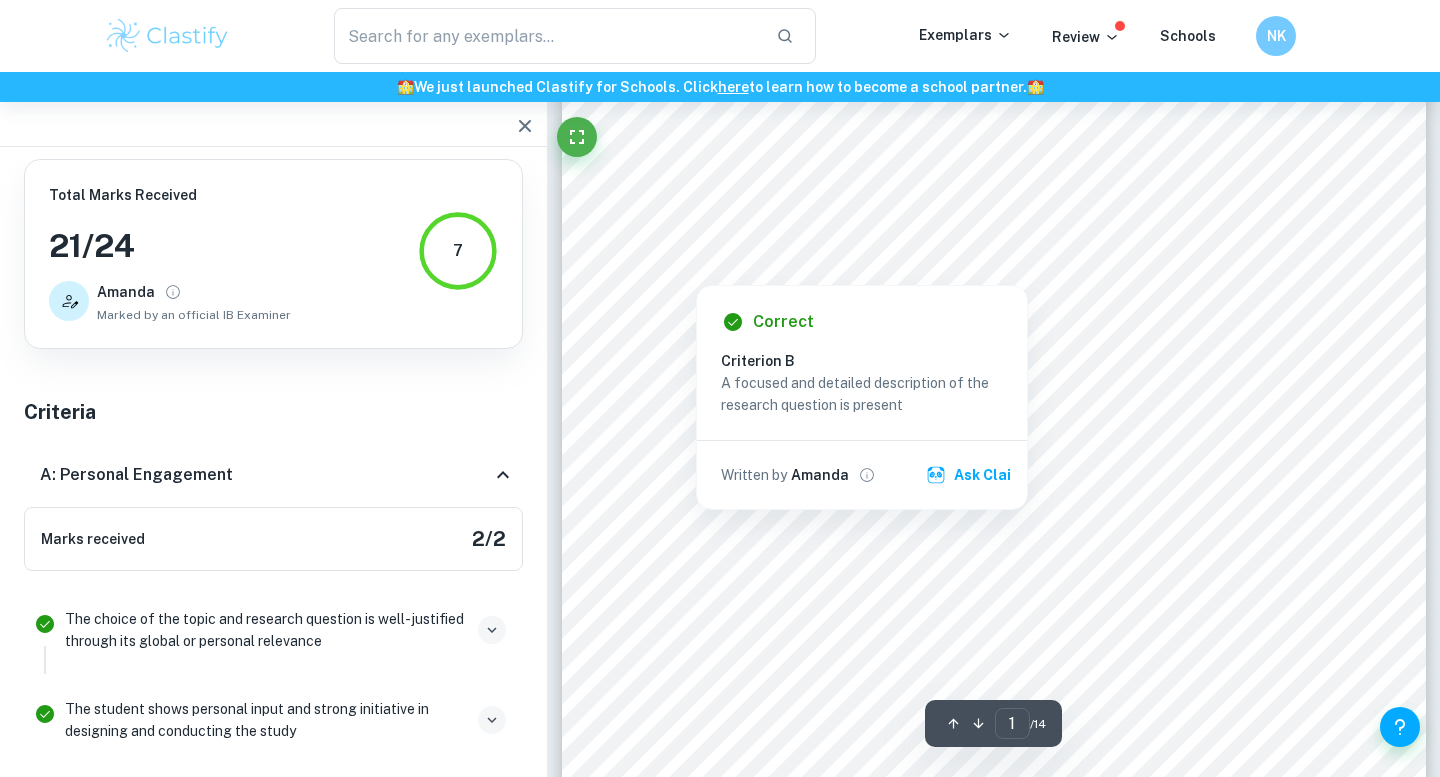 click at bounding box center (984, 251) 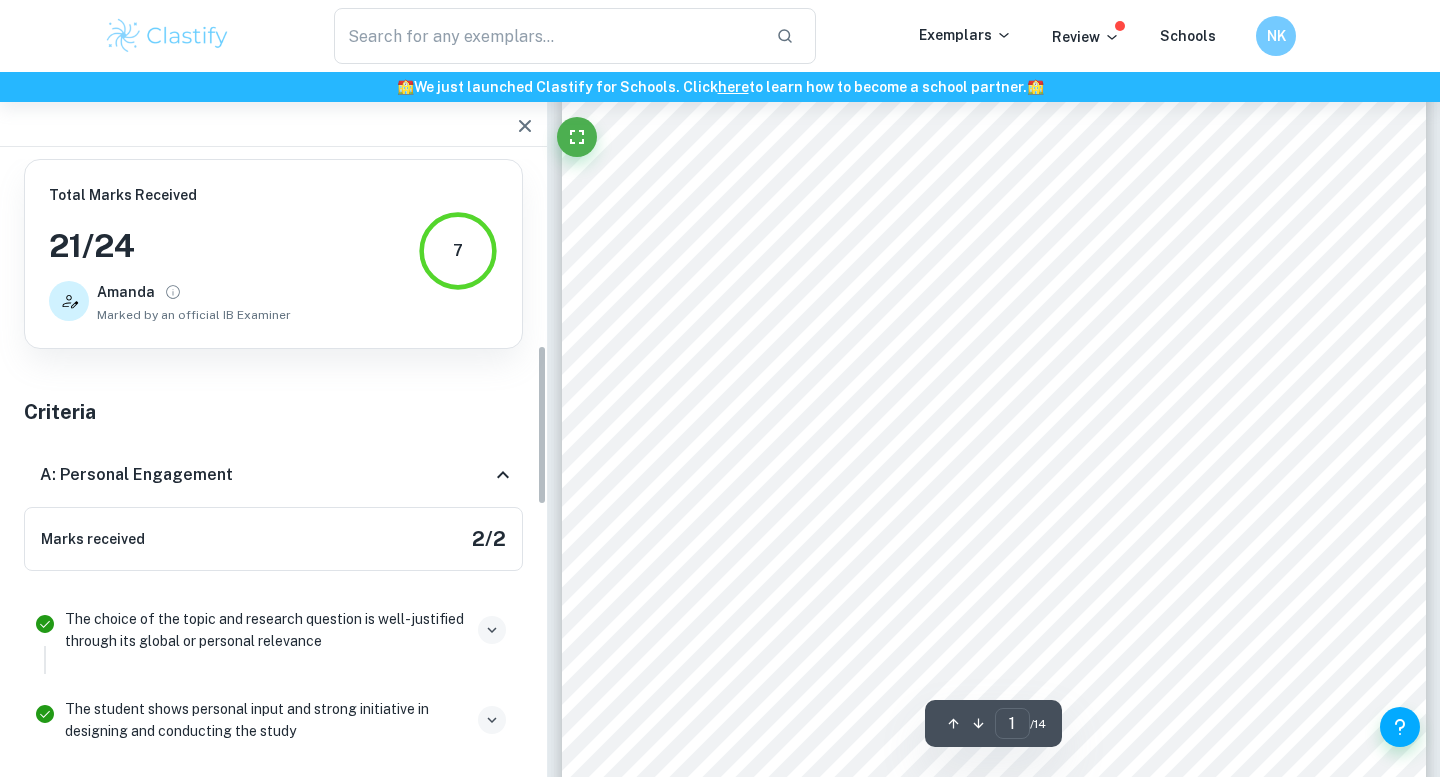 scroll, scrollTop: 702, scrollLeft: 0, axis: vertical 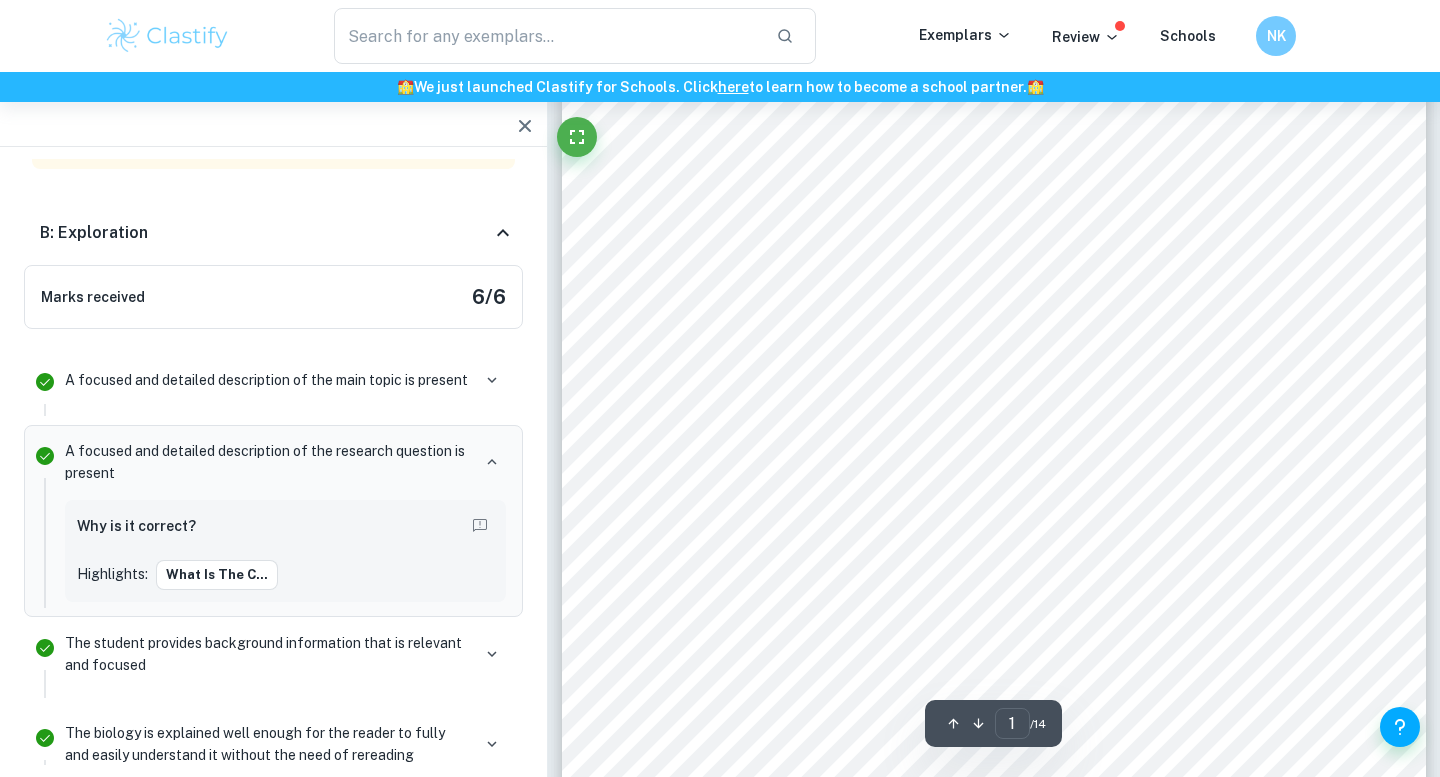 click on "BIOLOGY STANDARD LEVEL INTERNAL ASSESSMENT AN INVESTIGATION INTO THE CORRELATION BETWEEN HDI AND THE MORTALITY RATE DUE TO HYPERTENSION FOR COUNTRIES WORLDWIDE Research Question What is the correlation between HDI and the mortality rate due to hypertension per [NUMBER] of the population for countries worldwide? Introduction and Background Information Having come from a long line of relatives with hypertension, some of which are caused by lifestyle behaviour and others by genetic disposition, I was curious to investigate which factors are most linked with the condition. After some initial investigation into the issue, I was shocked by the number of people diagnosed with hypertension and the number of deaths resulting from it every year. Eager to learn more about how lifestyle factors may impact one’s disposition to the disease, I asked myself “how might one’s origin affect their likelihood of being diagnosed with and succumbing from hypertension?”. This question me to" at bounding box center (994, 585) 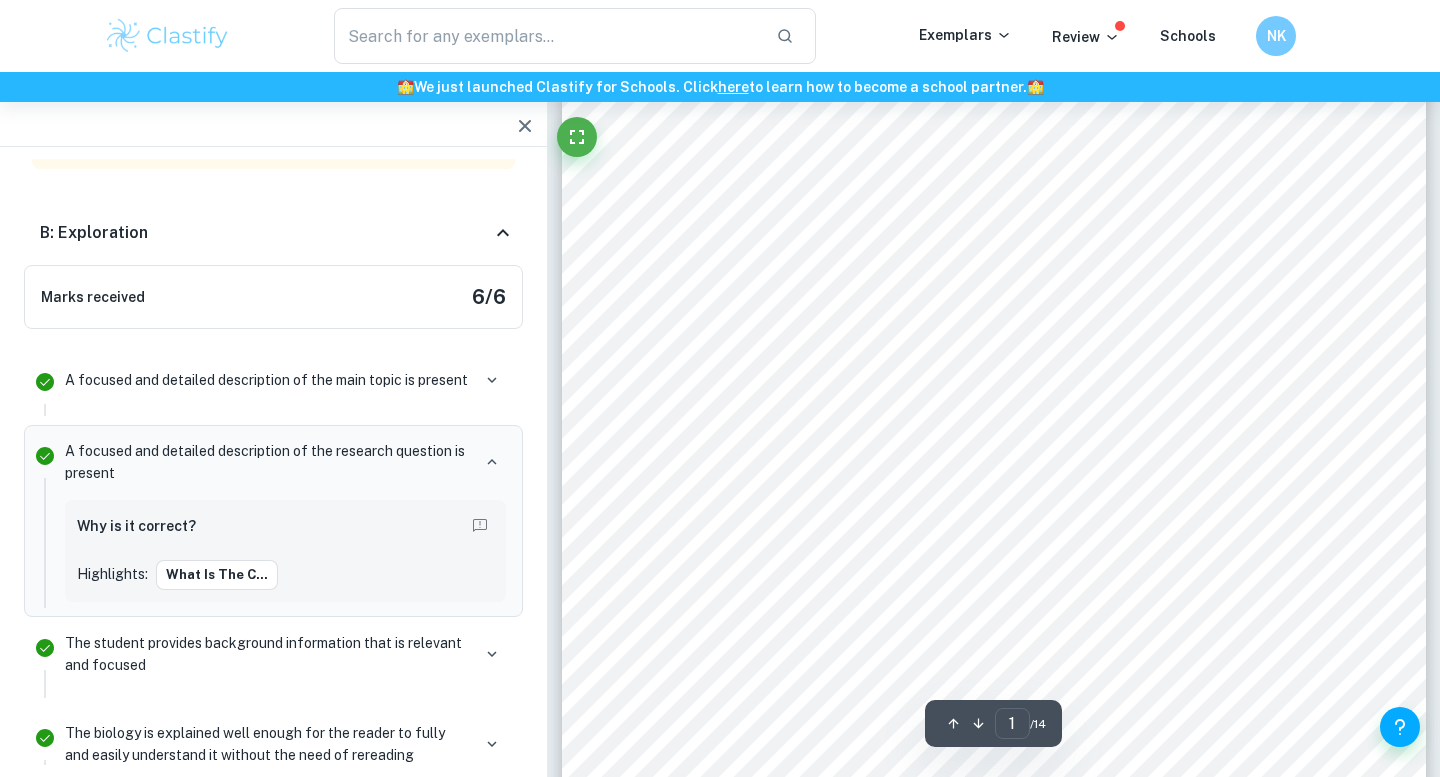 click on "Research Question" at bounding box center [682, 241] 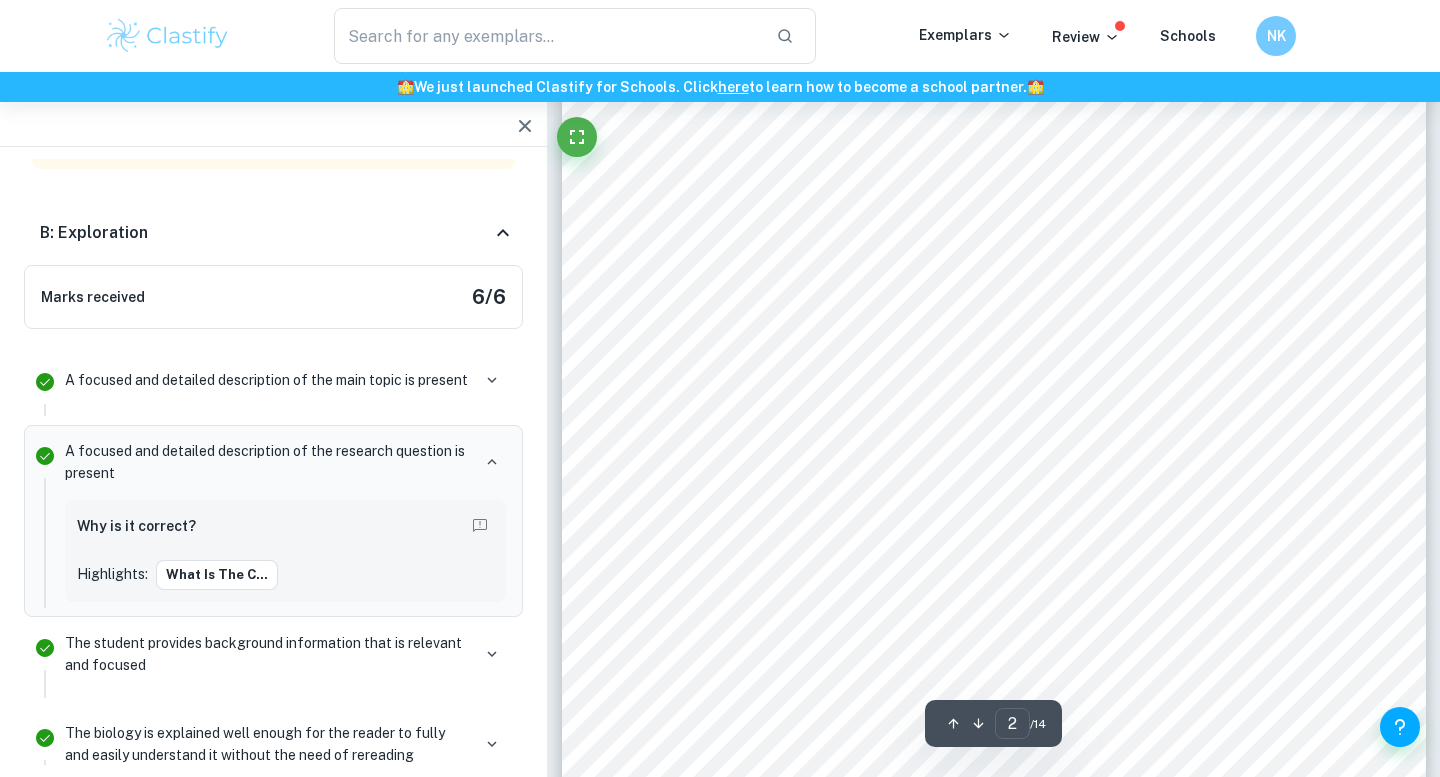 type on "1" 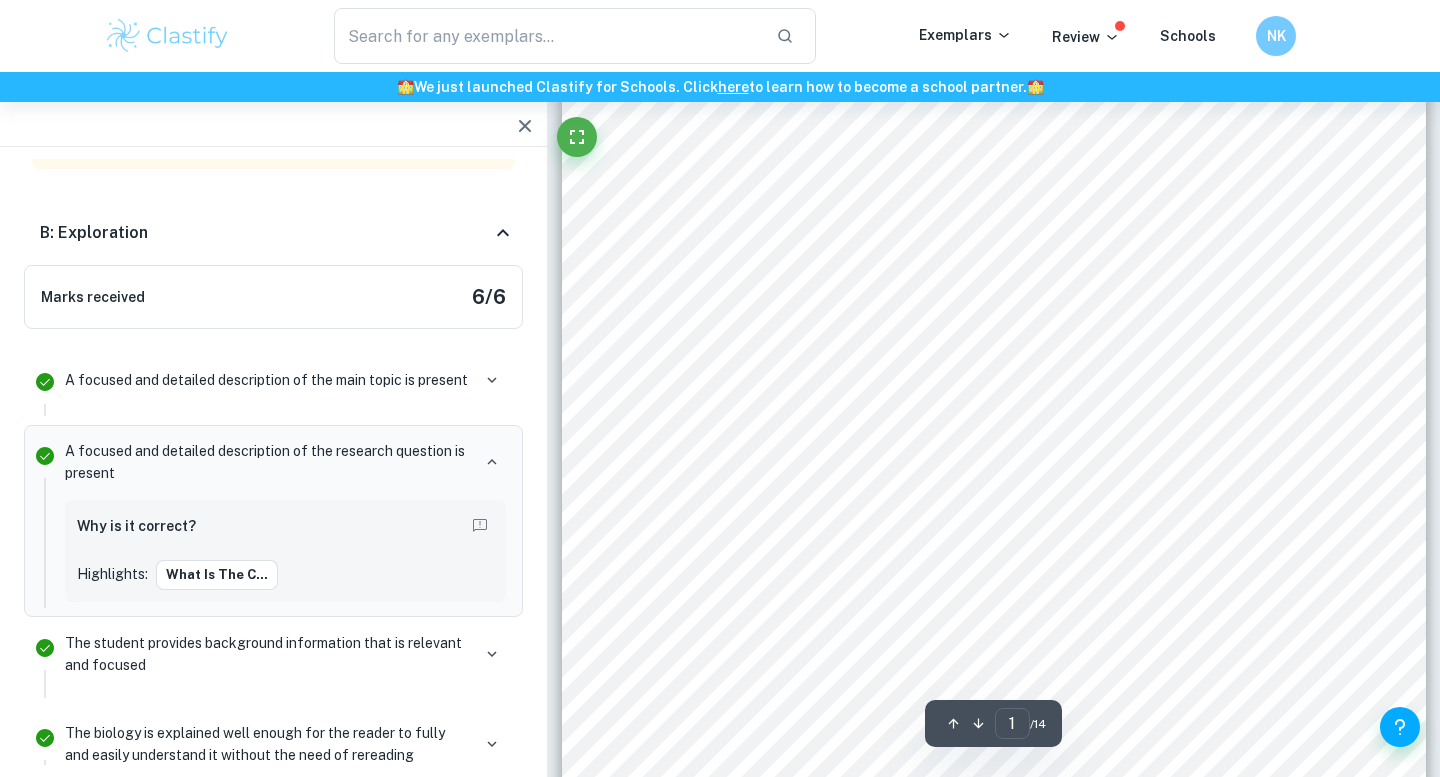 scroll, scrollTop: 0, scrollLeft: 0, axis: both 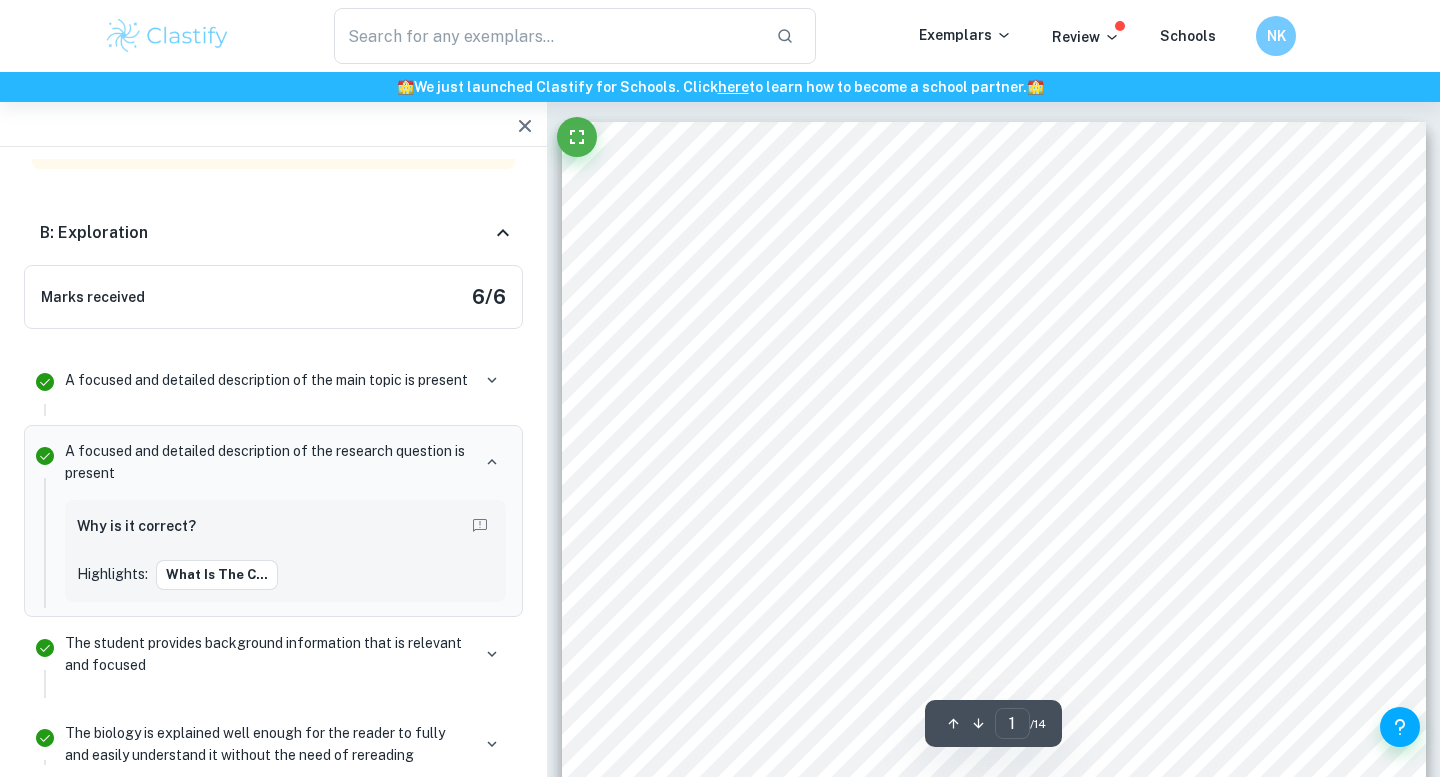 click on "BIOLOGY STANDARD LEVEL INTERNAL ASSESSMENT AN INVESTIGATION INTO THE CORRELATION BETWEEN HDI AND THE MORTALITY RATE DUE TO HYPERTENSION FOR COUNTRIES WORLDWIDE Research Question What is the correlation between HDI and the mortality rate due to hypertension per [NUMBER] of the population for countries worldwide? Introduction and Background Information Having come from a long line of relatives with hypertension, some of which are caused by lifestyle behaviour and others by genetic disposition, I was curious to investigate which factors are most linked with the condition. After some initial investigation into the issue, I was shocked by the number of people diagnosed with hypertension and the number of deaths resulting from it every year. Eager to learn more about how lifestyle factors may impact one’s disposition to the disease, I asked myself “how might one’s origin affect their likelihood of being diagnosed with and succumbing from hypertension?”. This question me to" at bounding box center [994, 681] 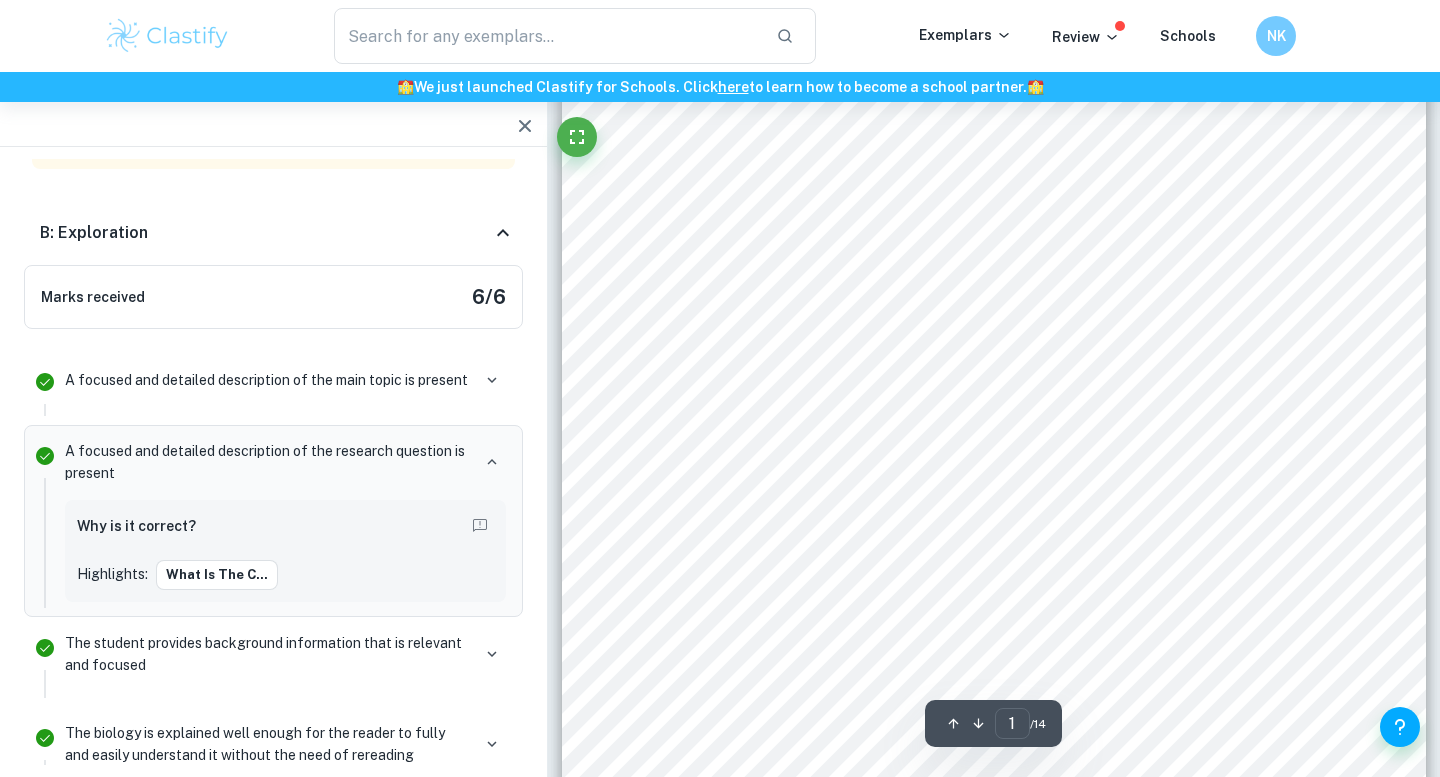 scroll, scrollTop: 0, scrollLeft: 0, axis: both 